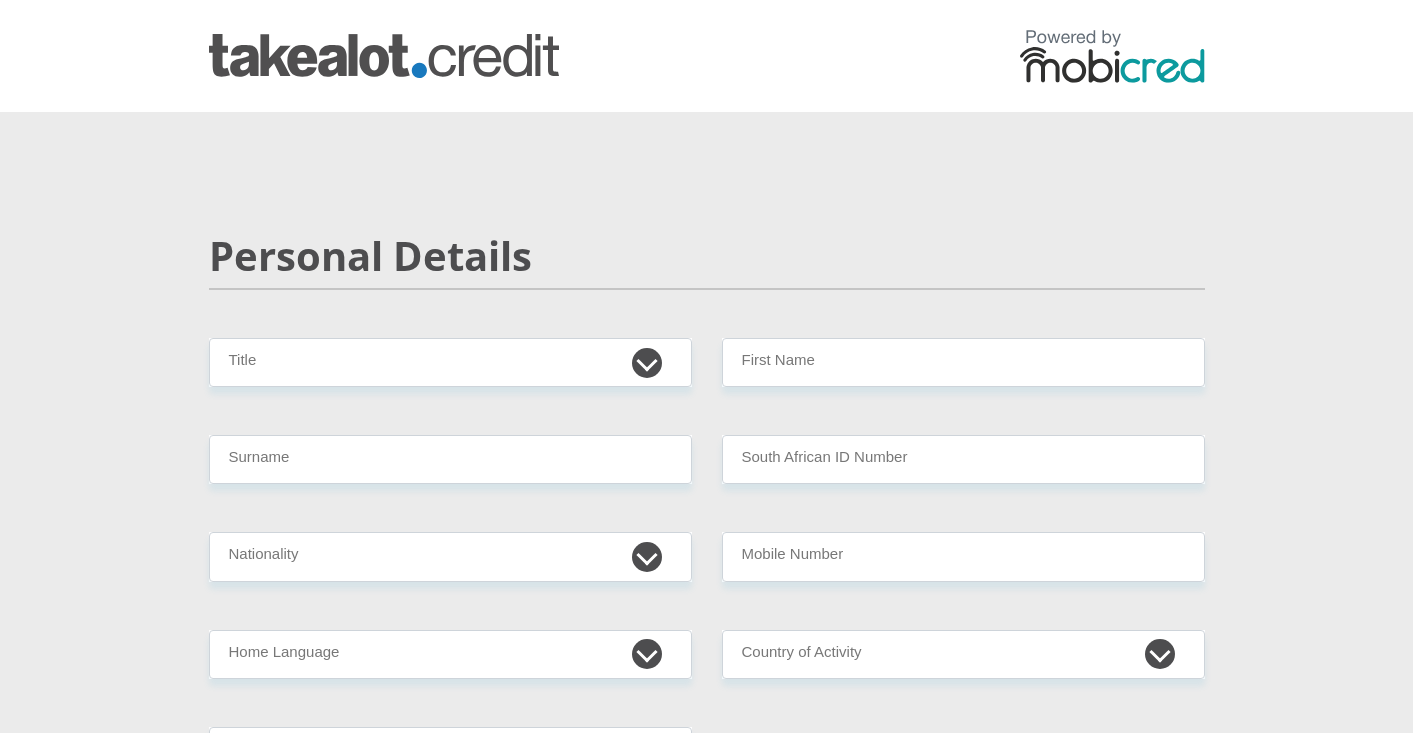 scroll, scrollTop: 0, scrollLeft: 0, axis: both 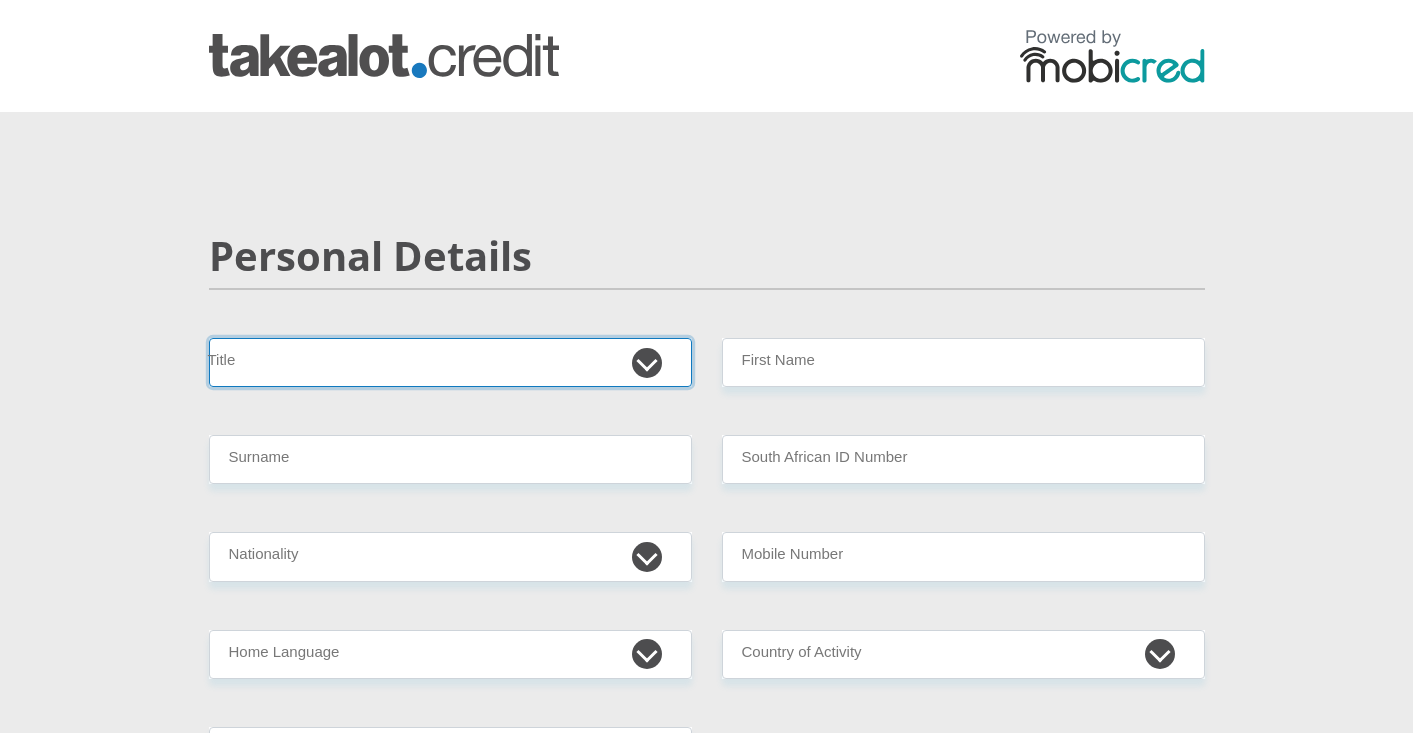 select on "Mr" 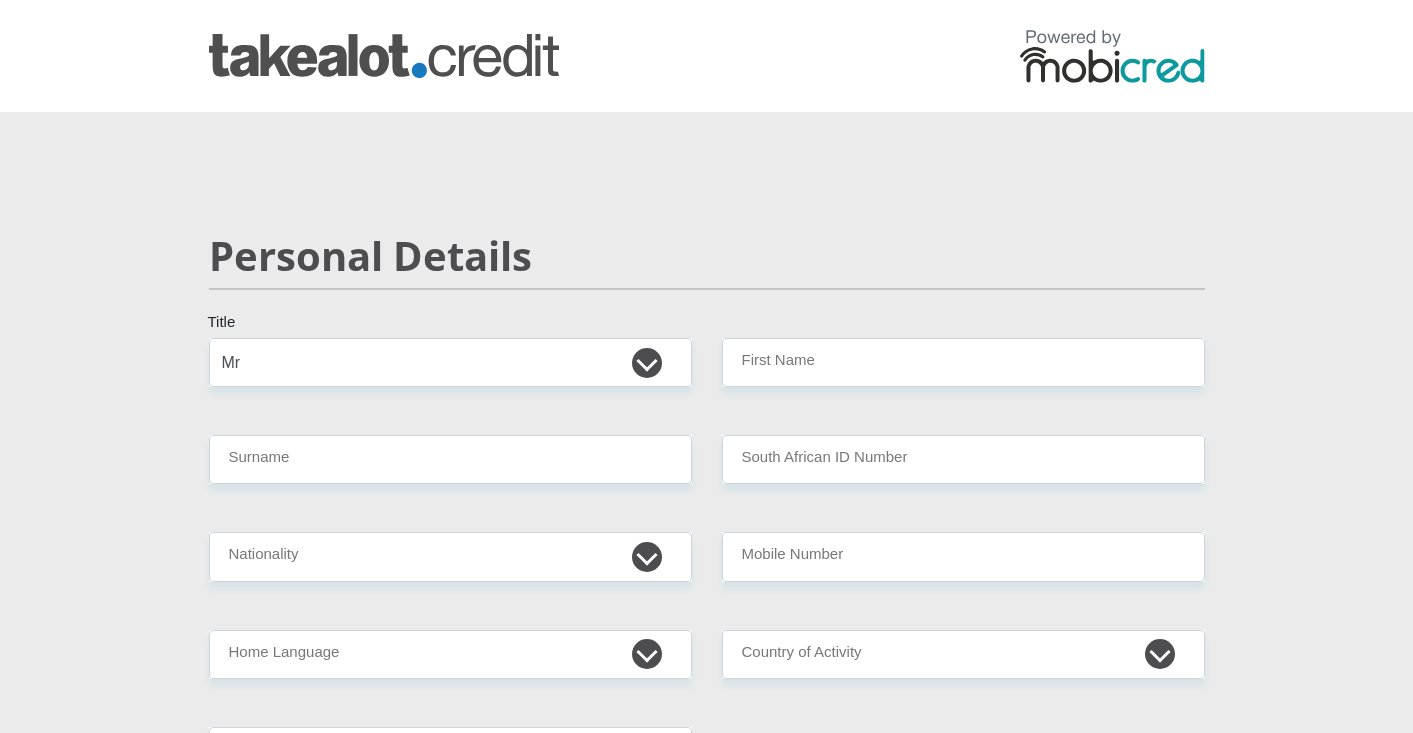 click on "Mr
Ms
Mrs
Dr
[PERSON_NAME]
Title
First Name
Surname
South African ID Number
Please input valid ID number
[GEOGRAPHIC_DATA]
[GEOGRAPHIC_DATA]
[GEOGRAPHIC_DATA]
[GEOGRAPHIC_DATA]
[GEOGRAPHIC_DATA]
[GEOGRAPHIC_DATA] [GEOGRAPHIC_DATA]
[GEOGRAPHIC_DATA]
[GEOGRAPHIC_DATA]
[GEOGRAPHIC_DATA]
[GEOGRAPHIC_DATA]
[GEOGRAPHIC_DATA]
[GEOGRAPHIC_DATA]
[GEOGRAPHIC_DATA]" at bounding box center (707, 3190) 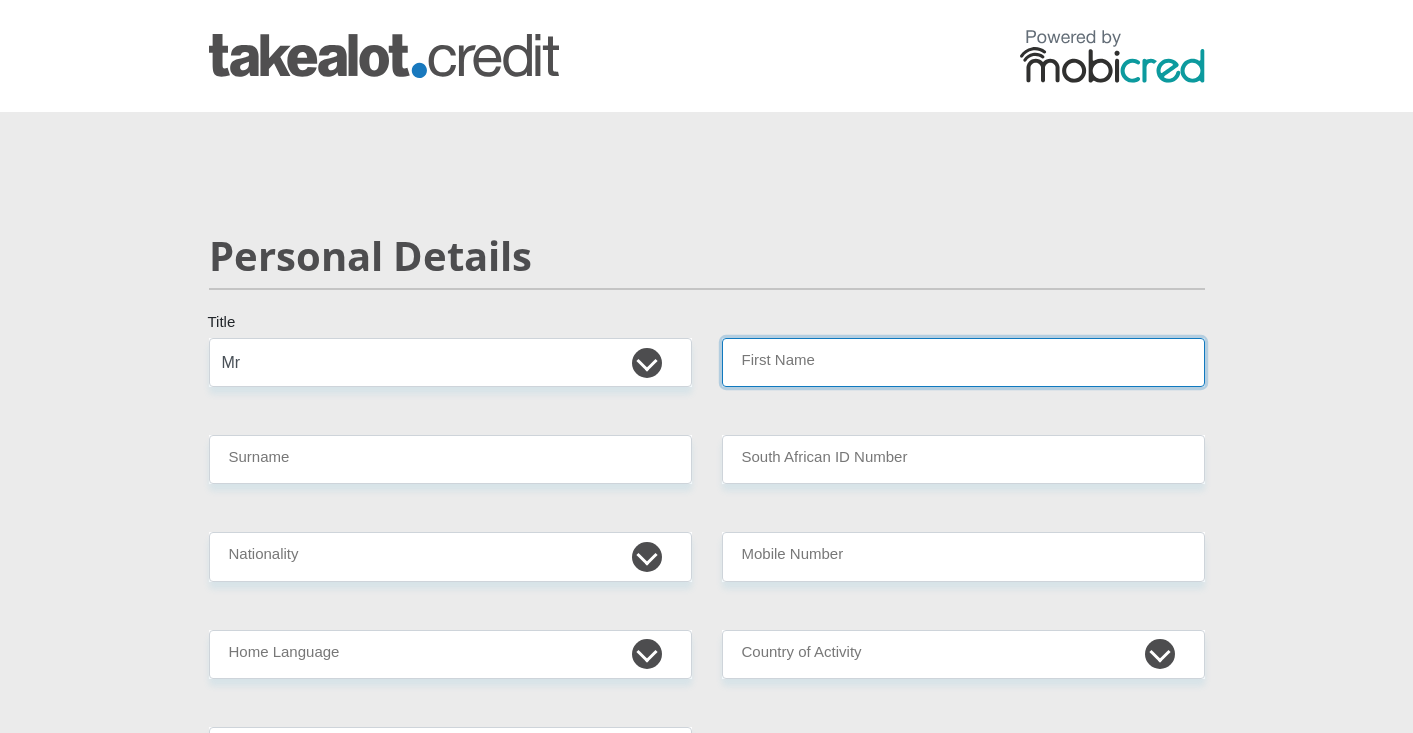 click on "First Name" at bounding box center [963, 362] 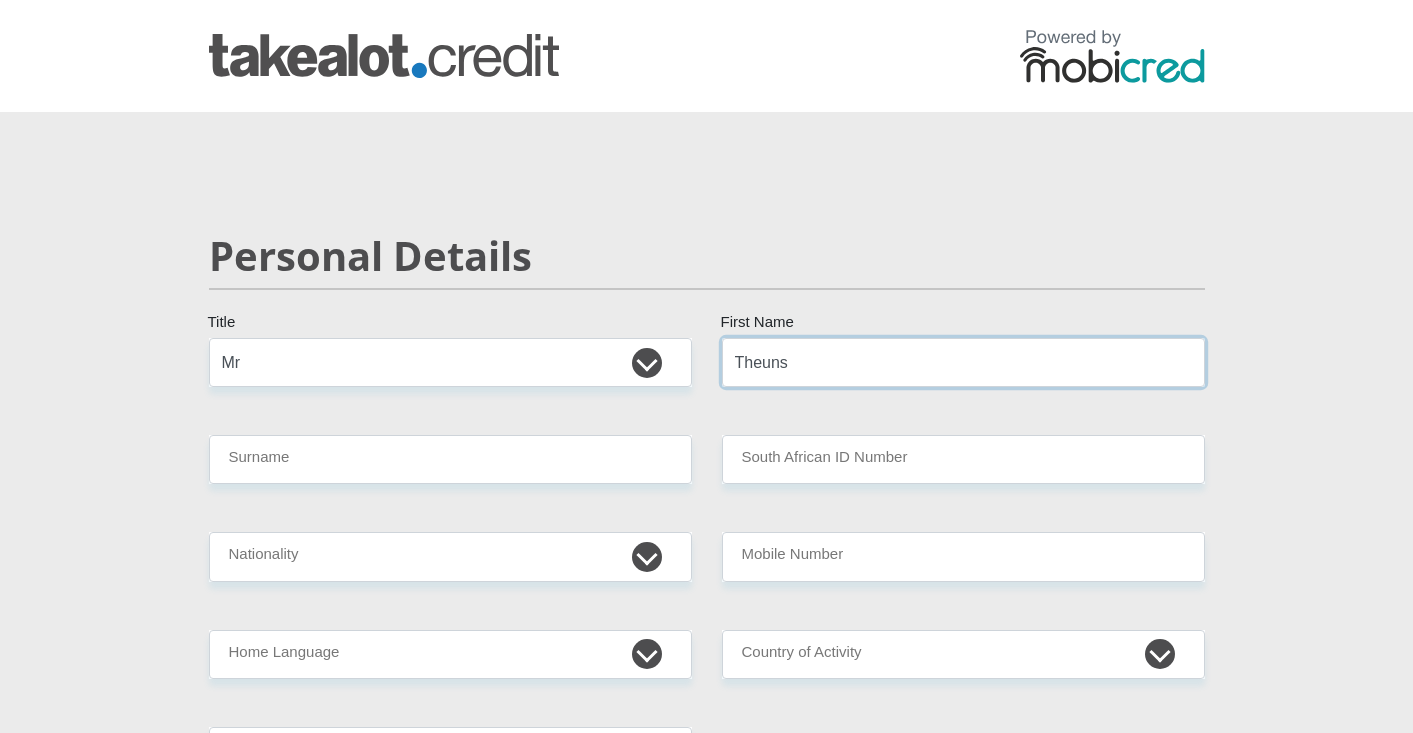type on "Theuns" 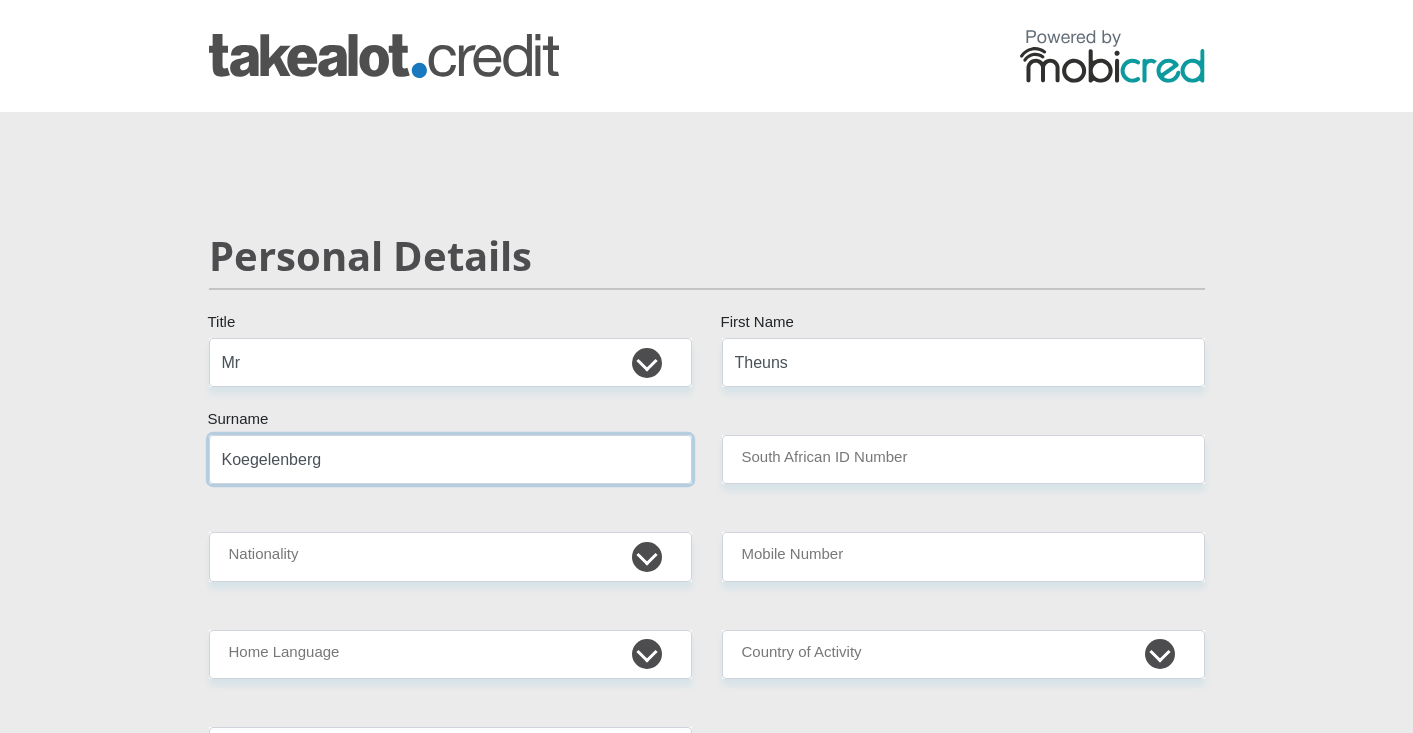 type on "Koegelenberg" 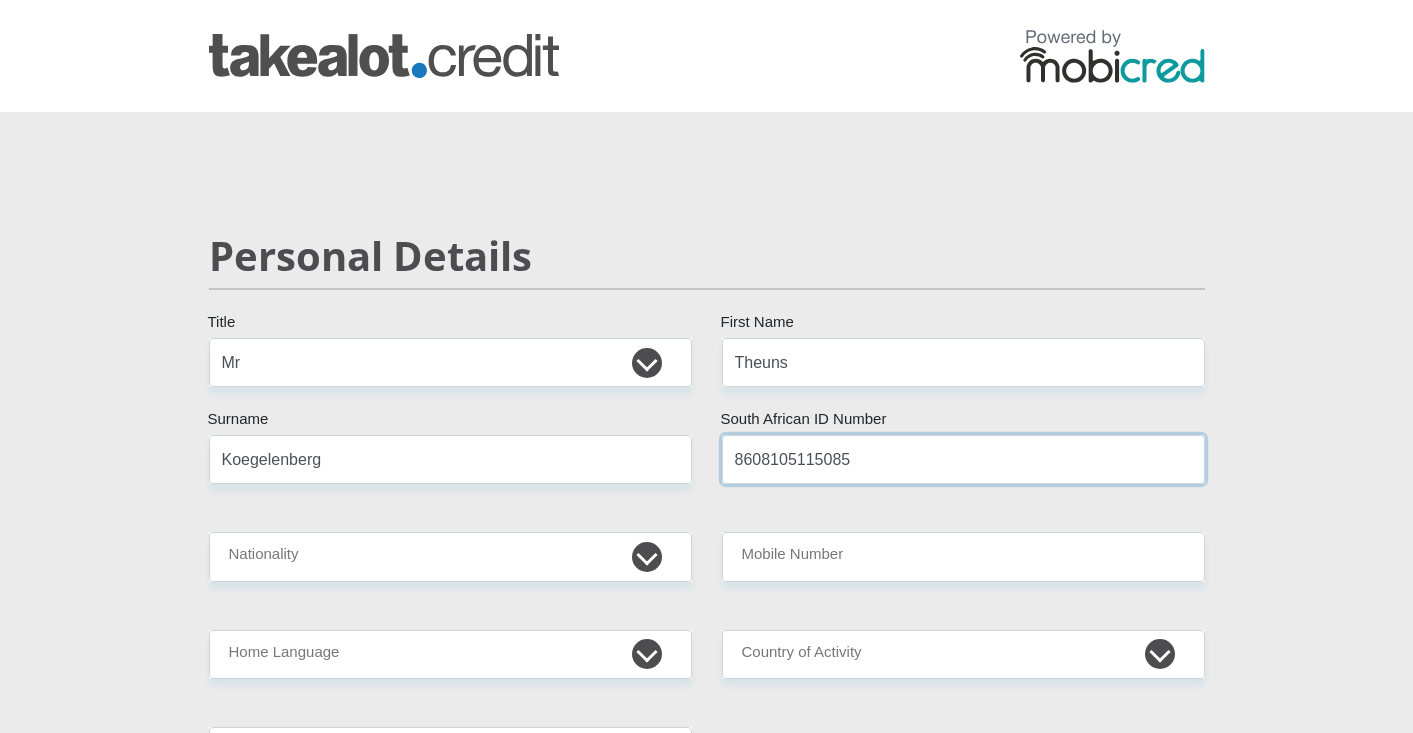 type on "8608105115085" 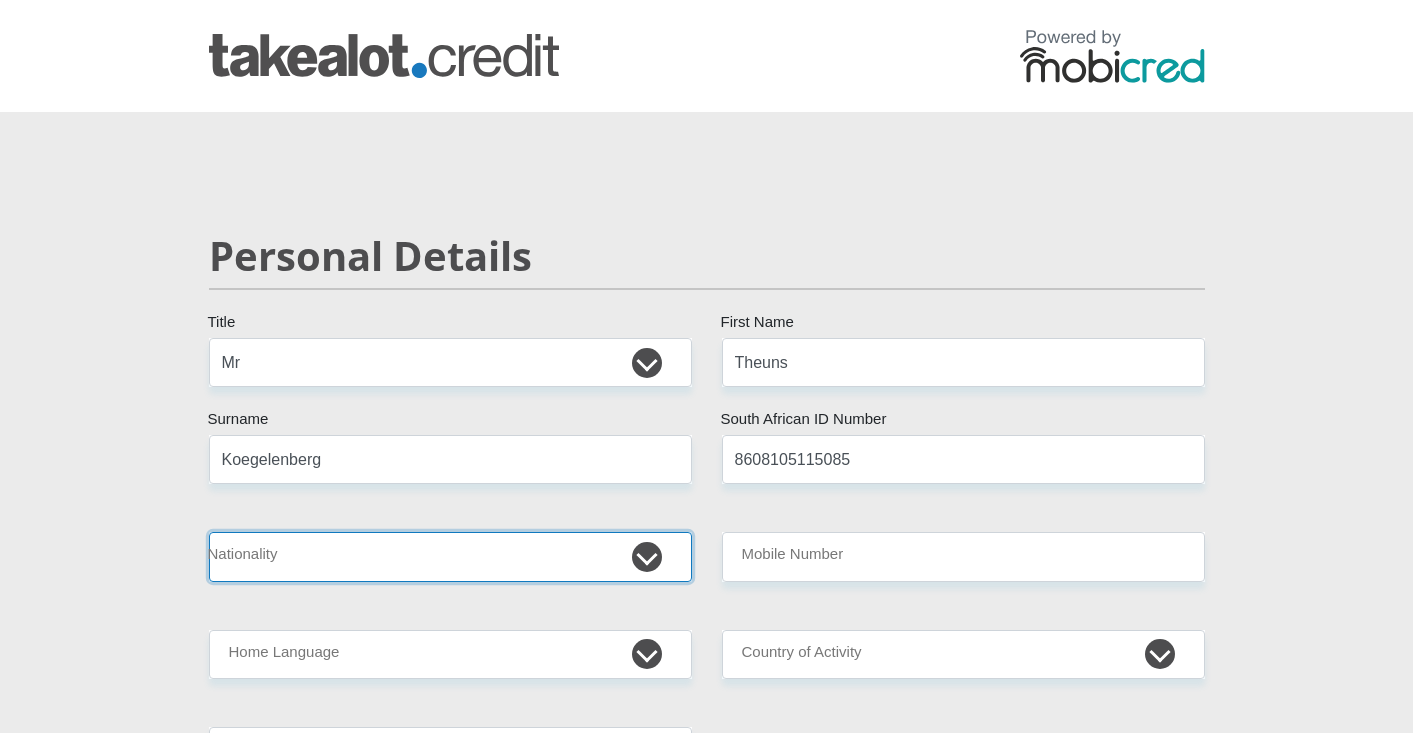 select on "ZAF" 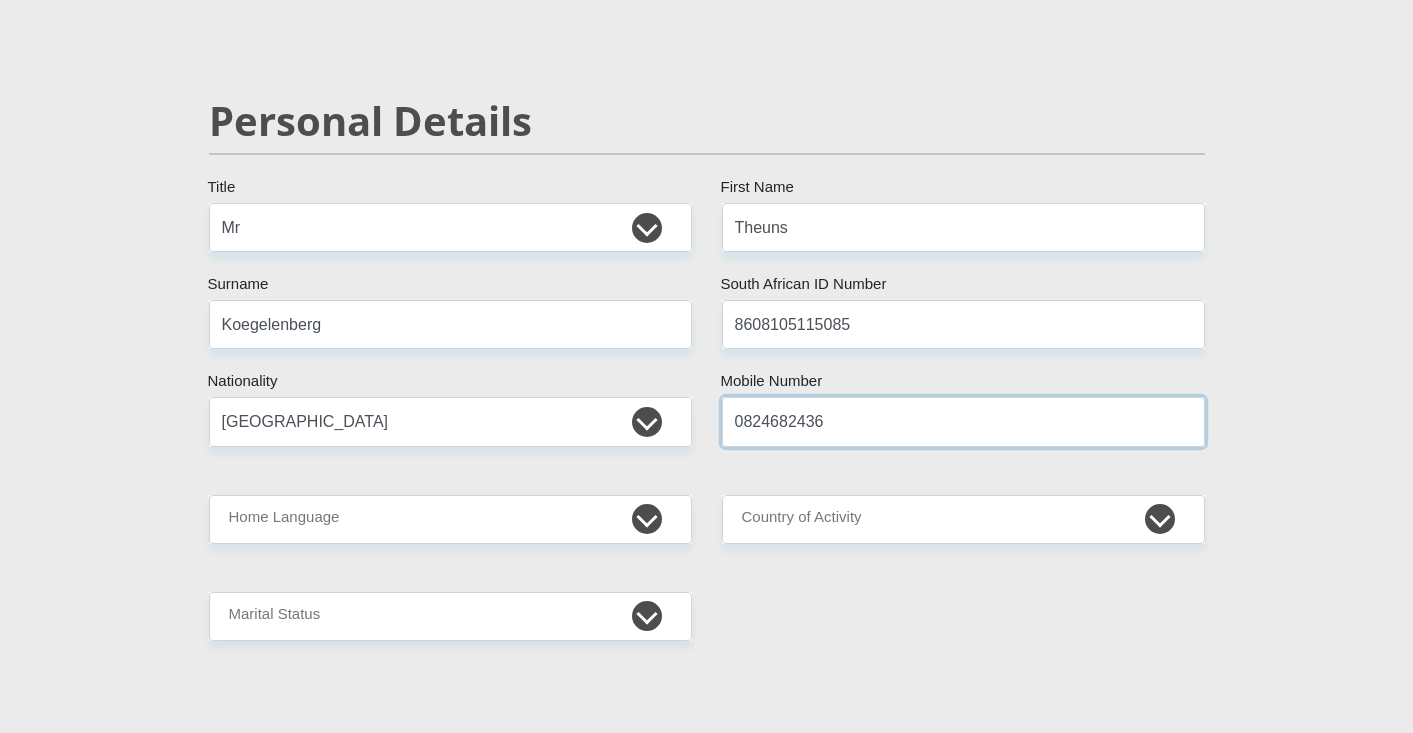 scroll, scrollTop: 238, scrollLeft: 0, axis: vertical 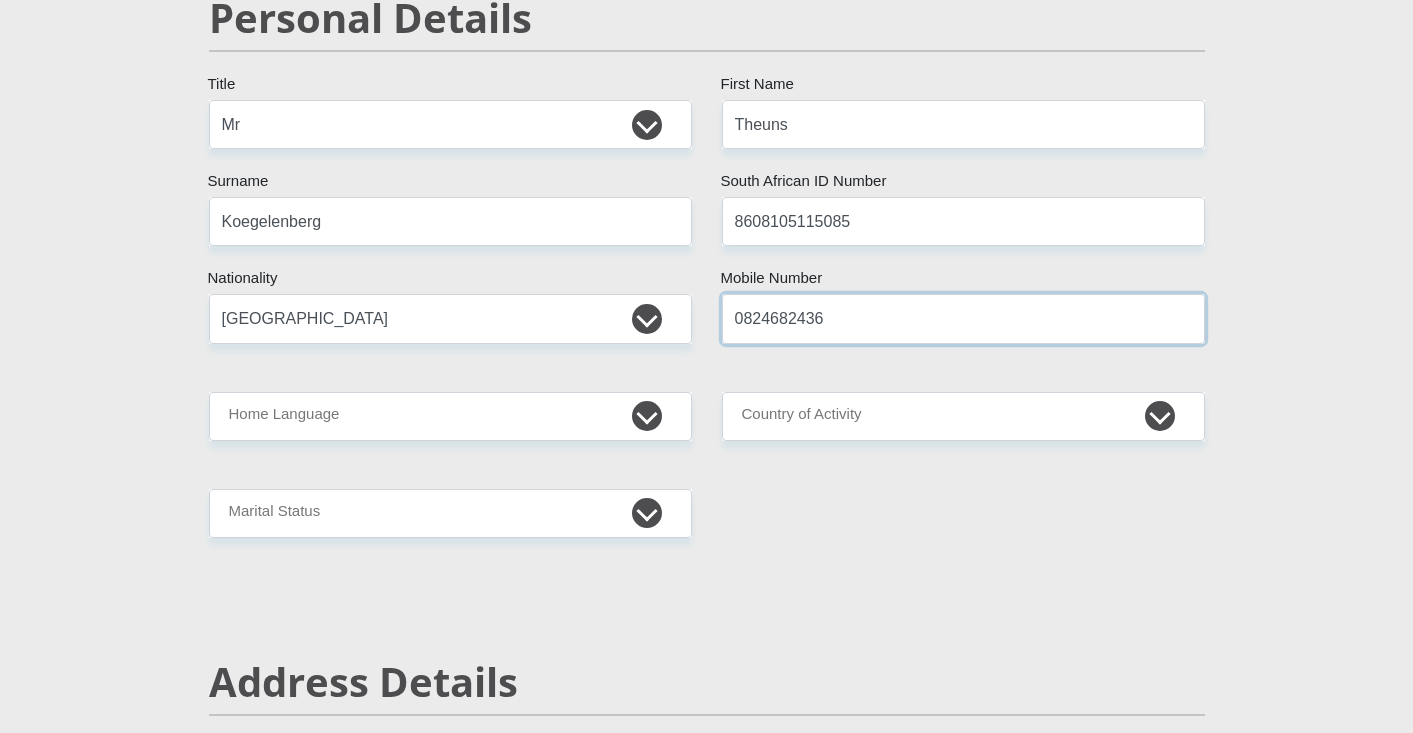type on "0824682436" 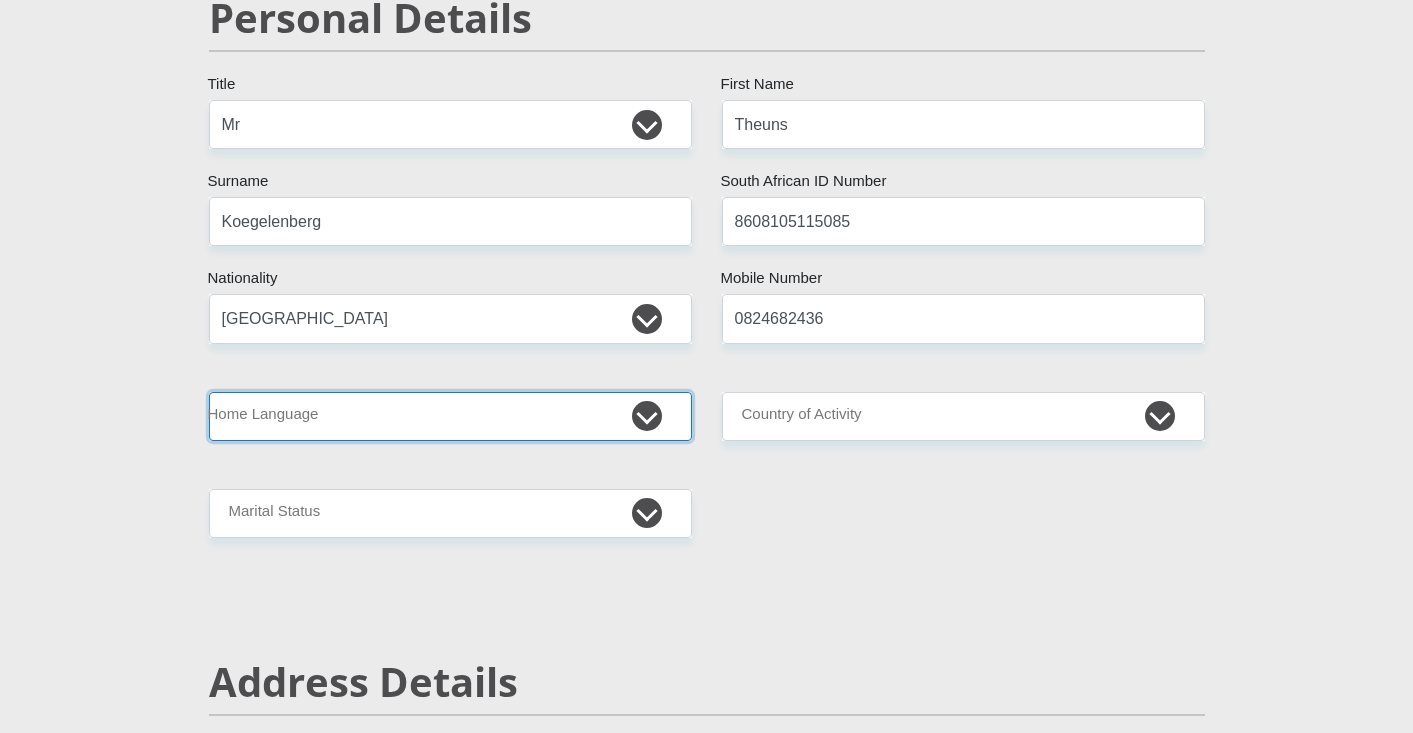select on "eng" 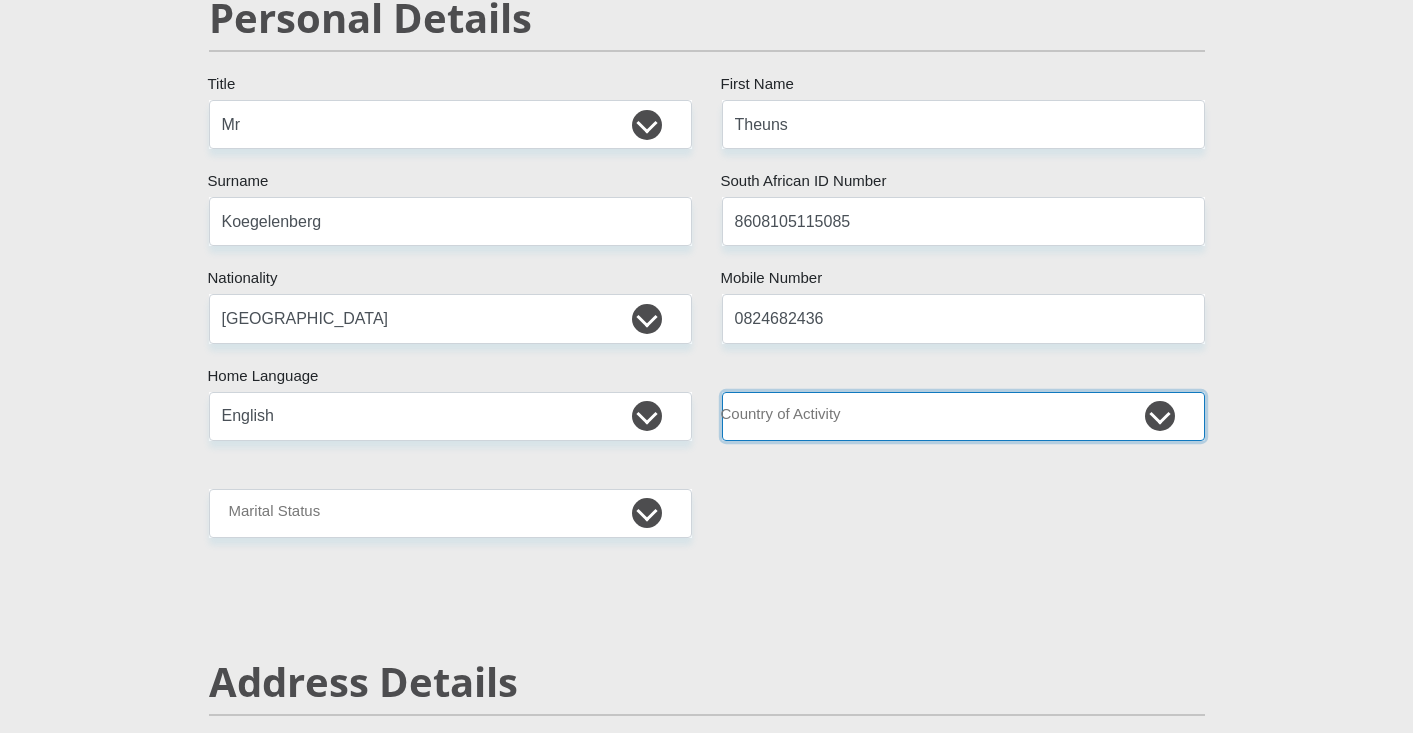 select on "ZAF" 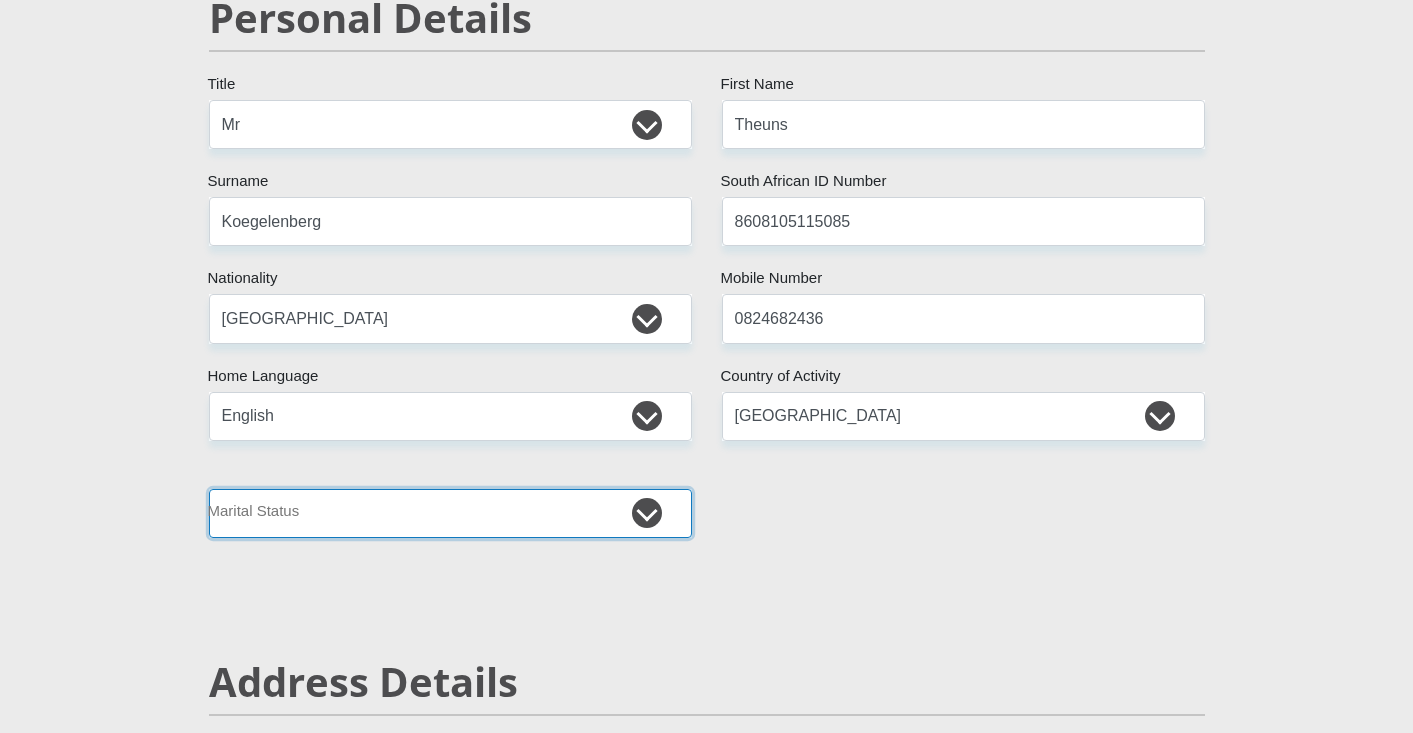 select on "1" 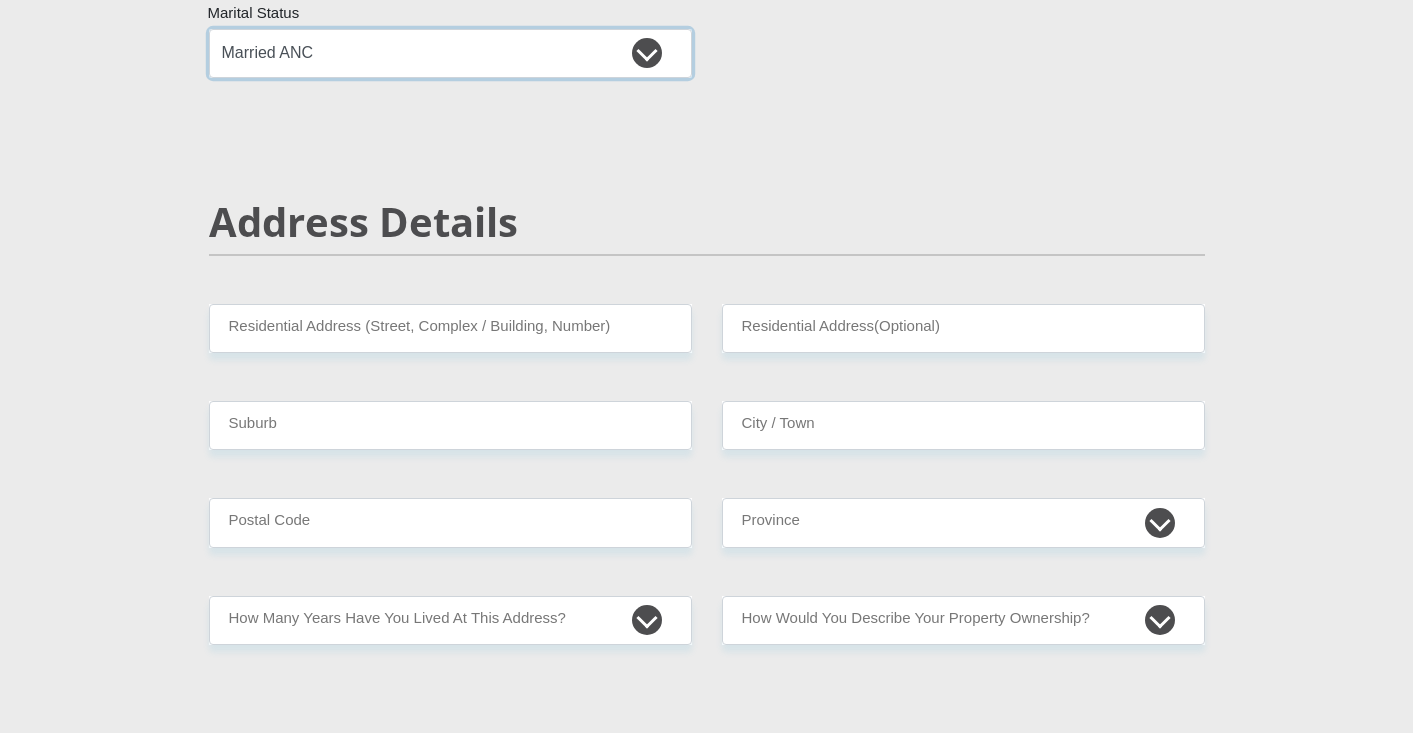scroll, scrollTop: 702, scrollLeft: 0, axis: vertical 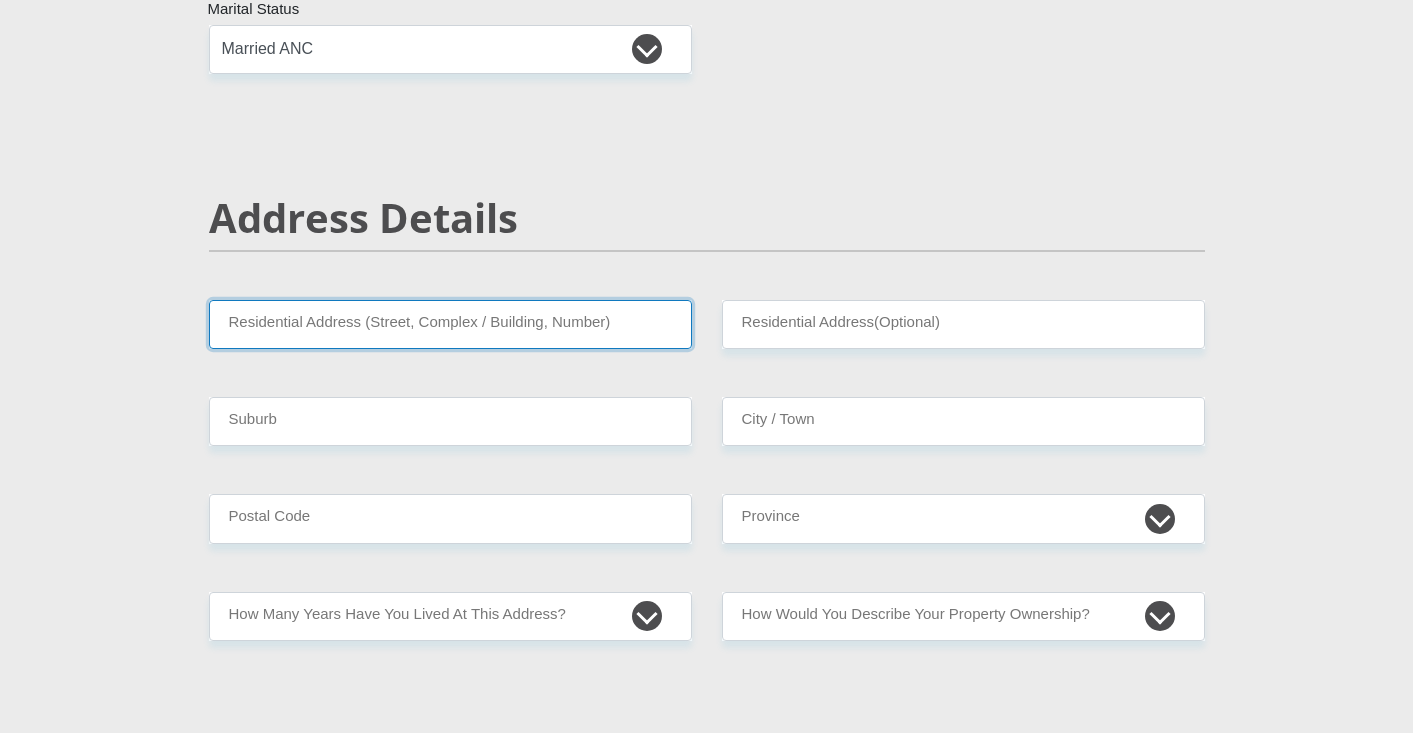 click on "Residential Address (Street, Complex / Building, Number)" at bounding box center (450, 324) 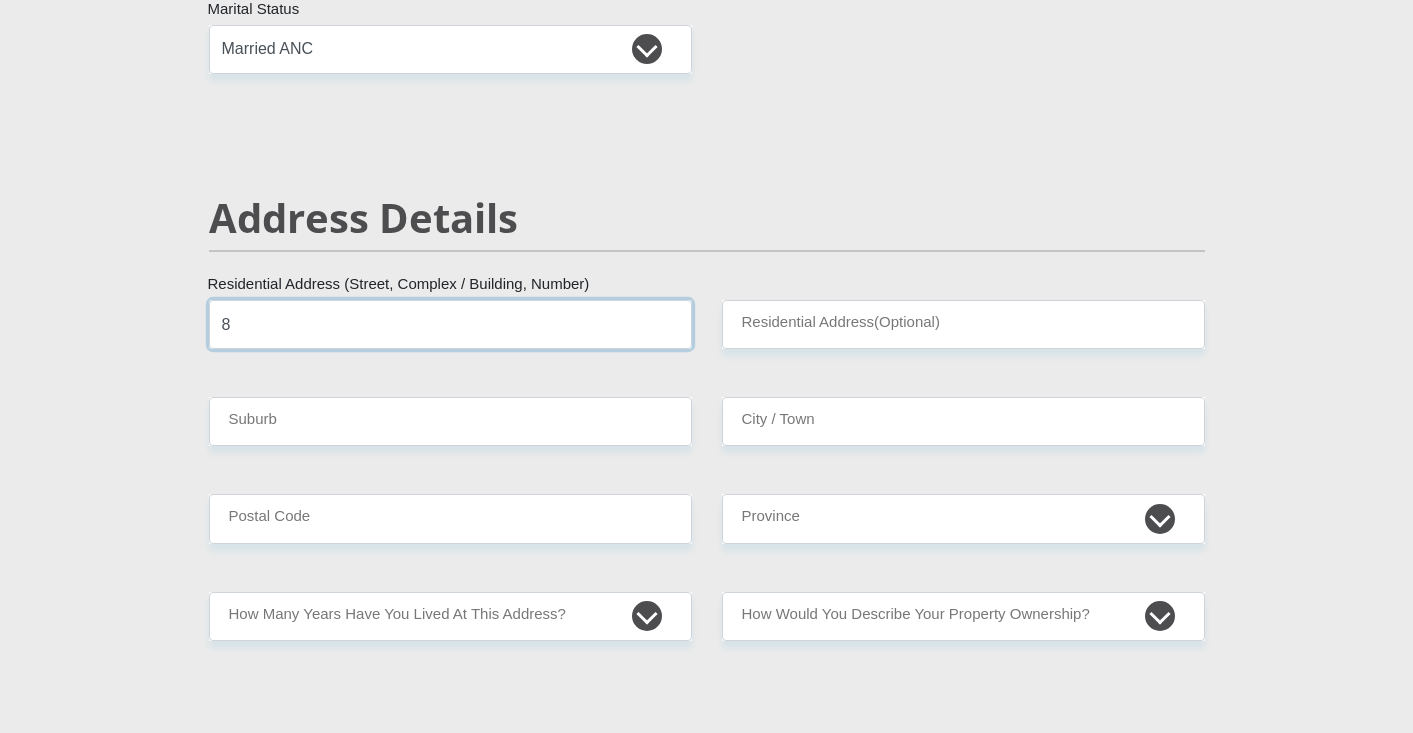 type on "8" 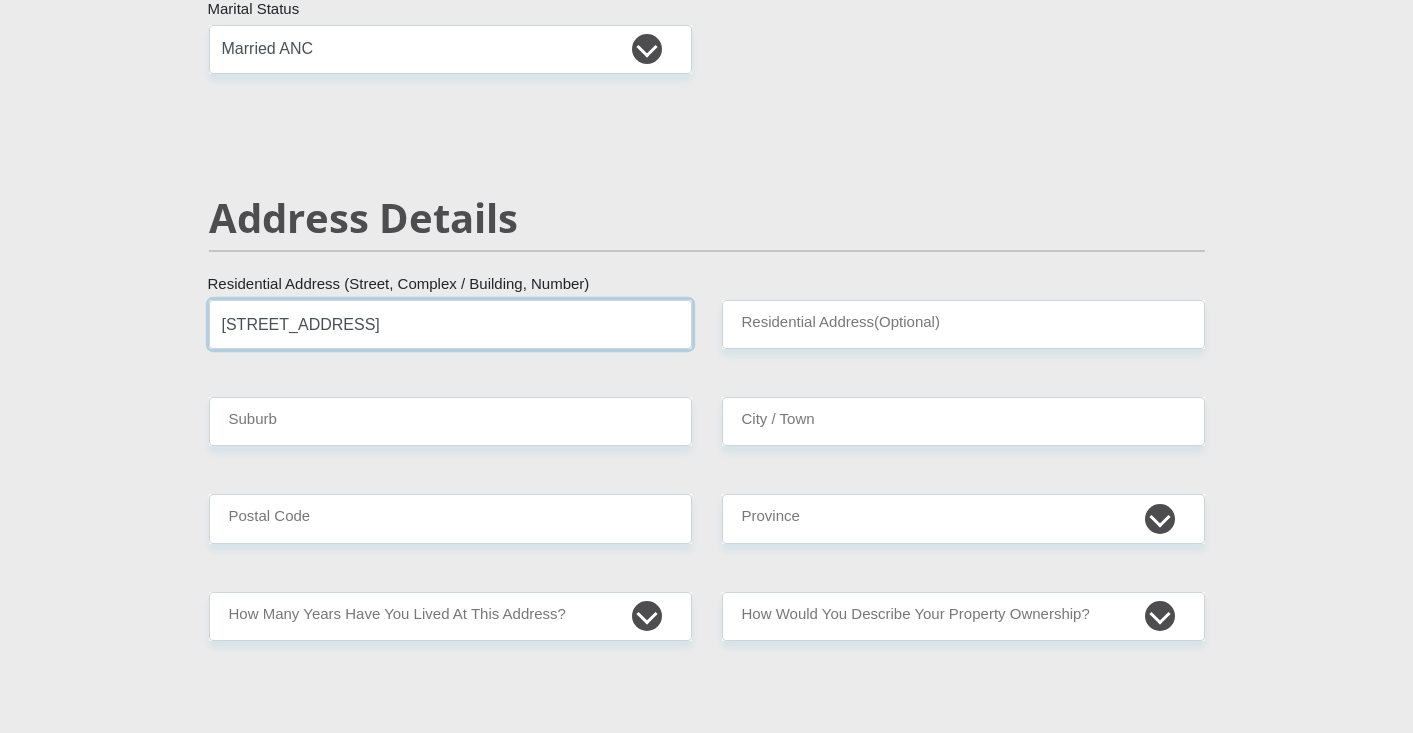 type on "[STREET_ADDRESS]" 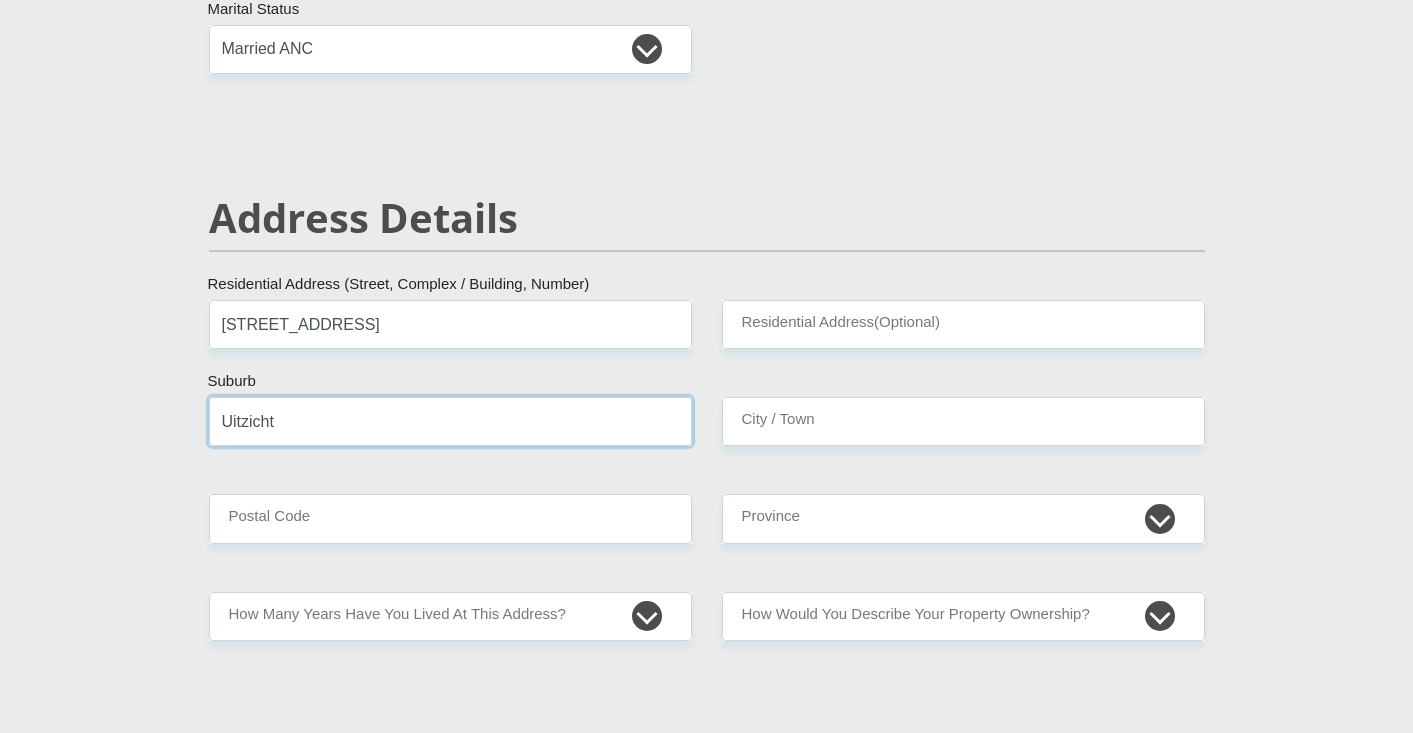 type on "Uitzicht" 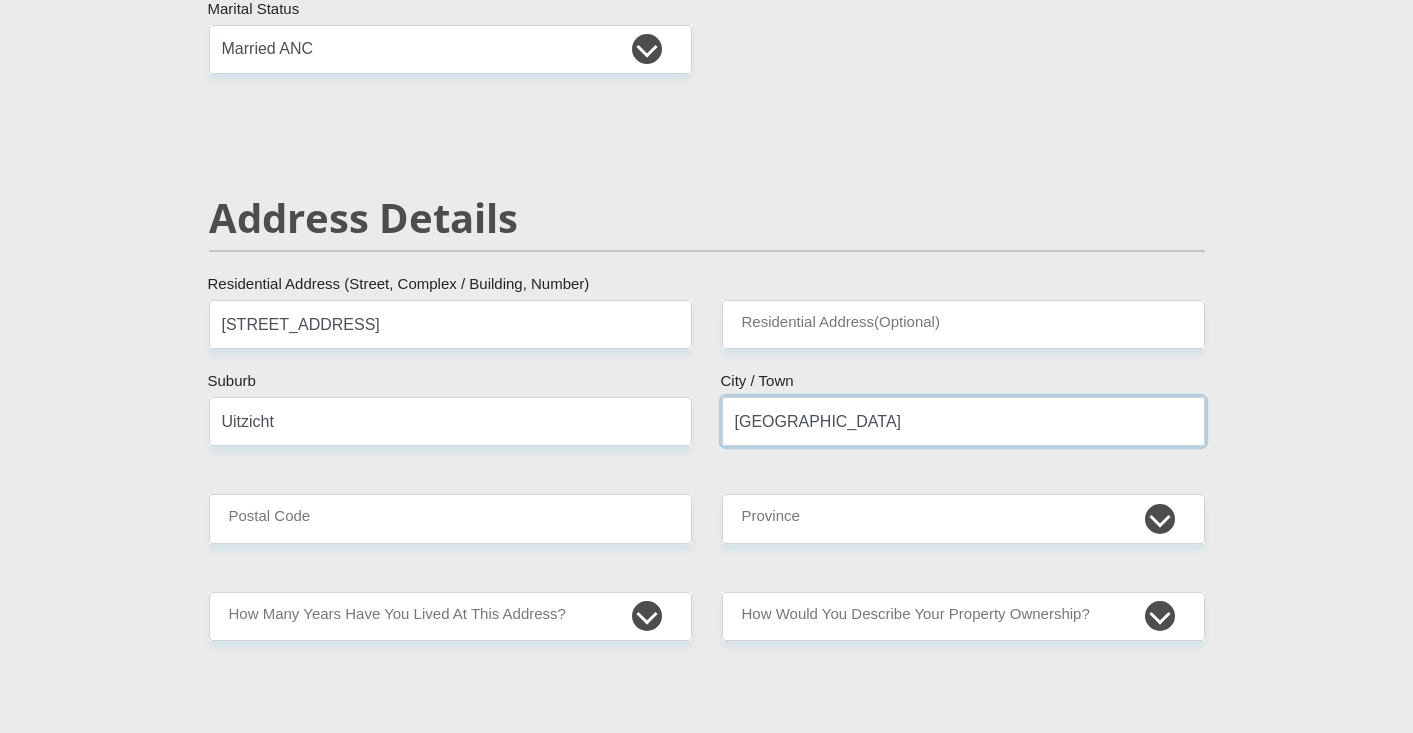type on "[GEOGRAPHIC_DATA]" 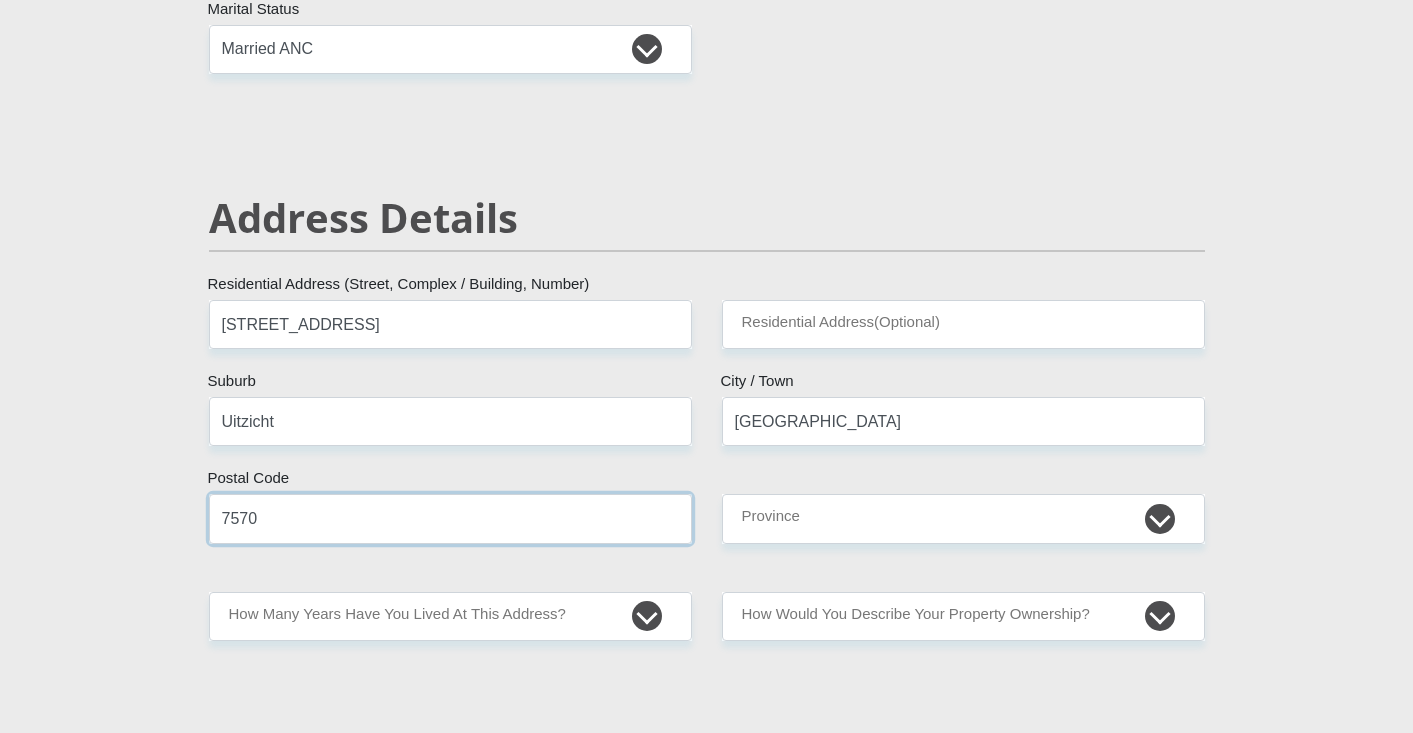 type on "7570" 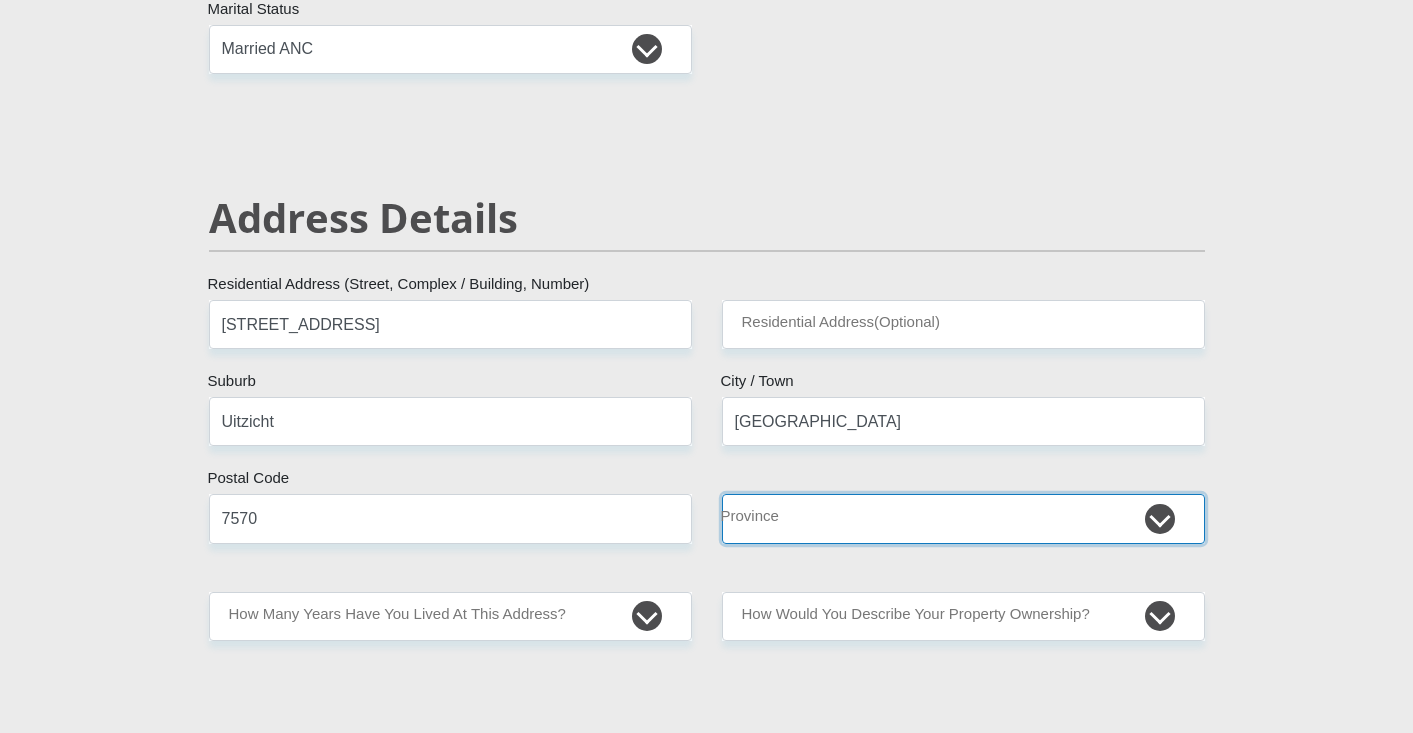 select on "Western Cape" 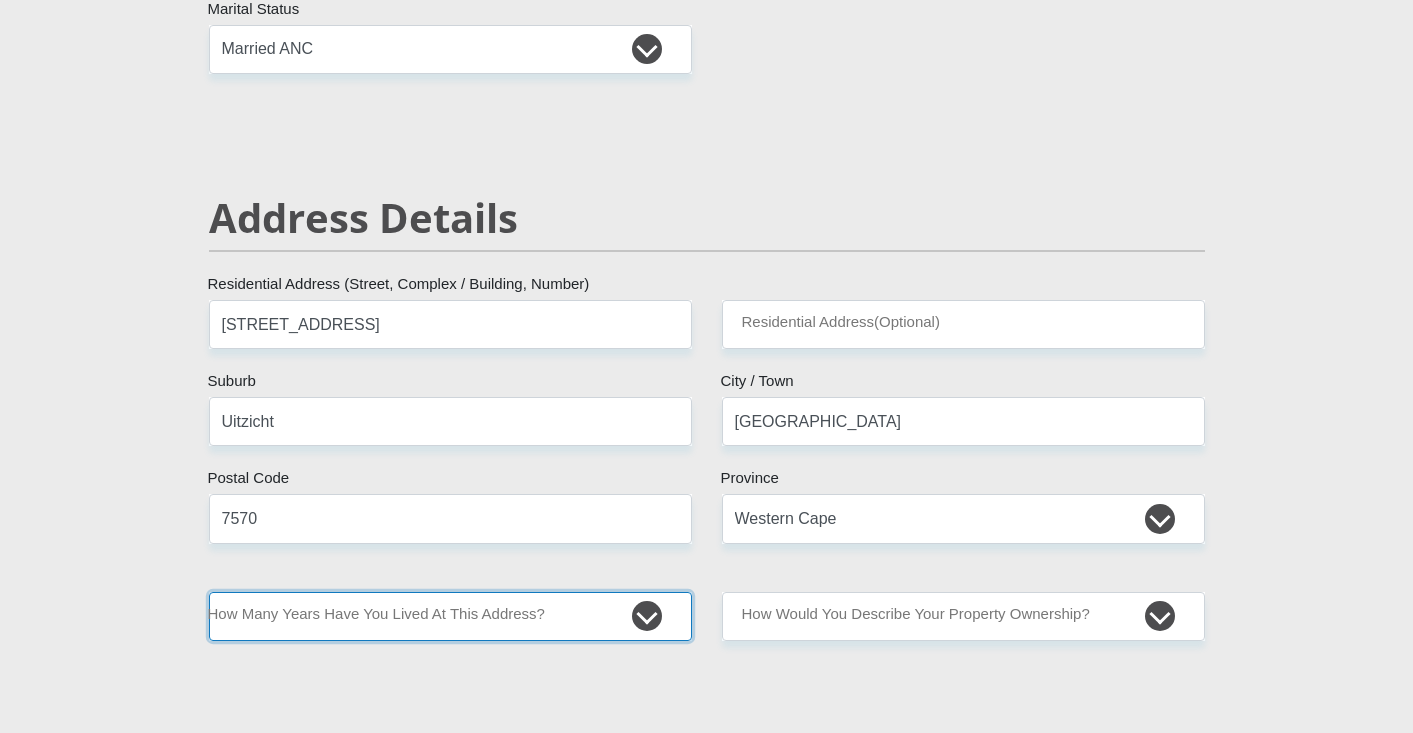 select on "5" 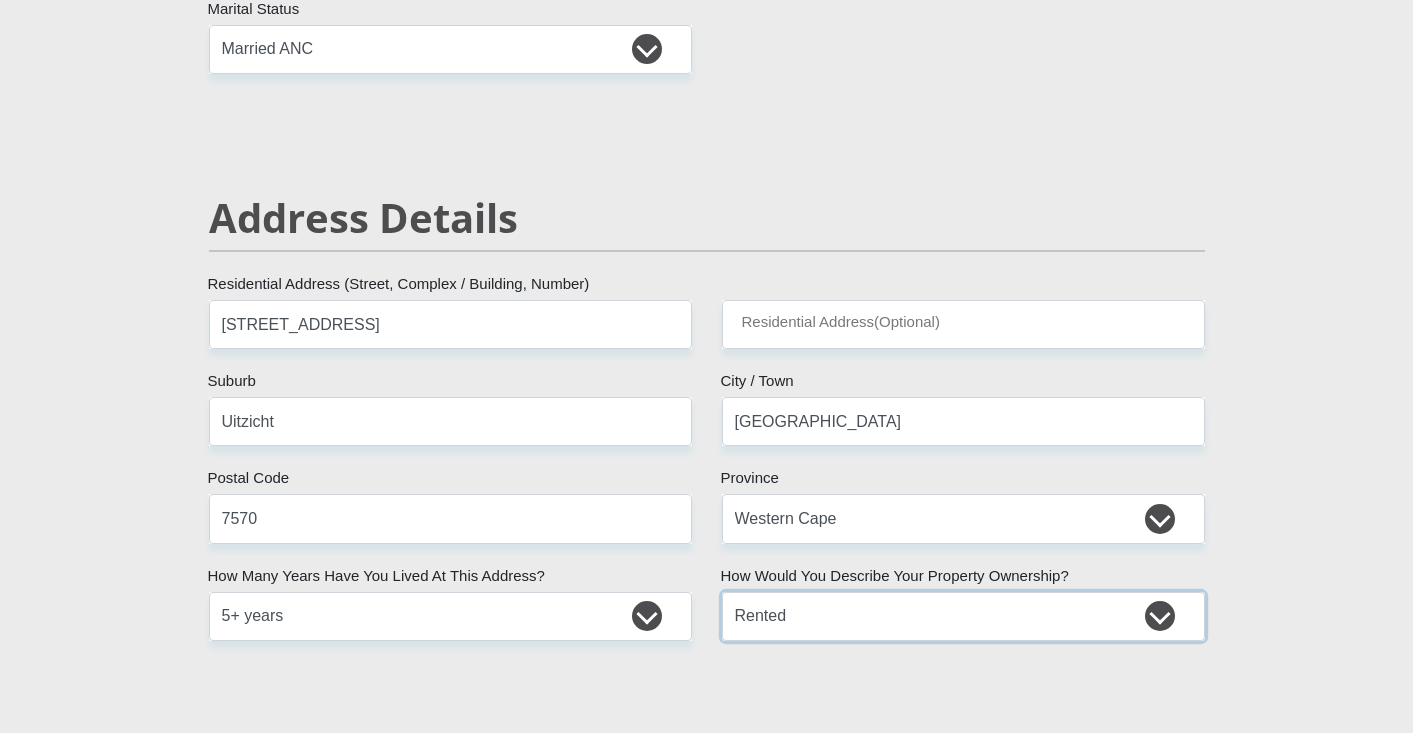 select on "Owned" 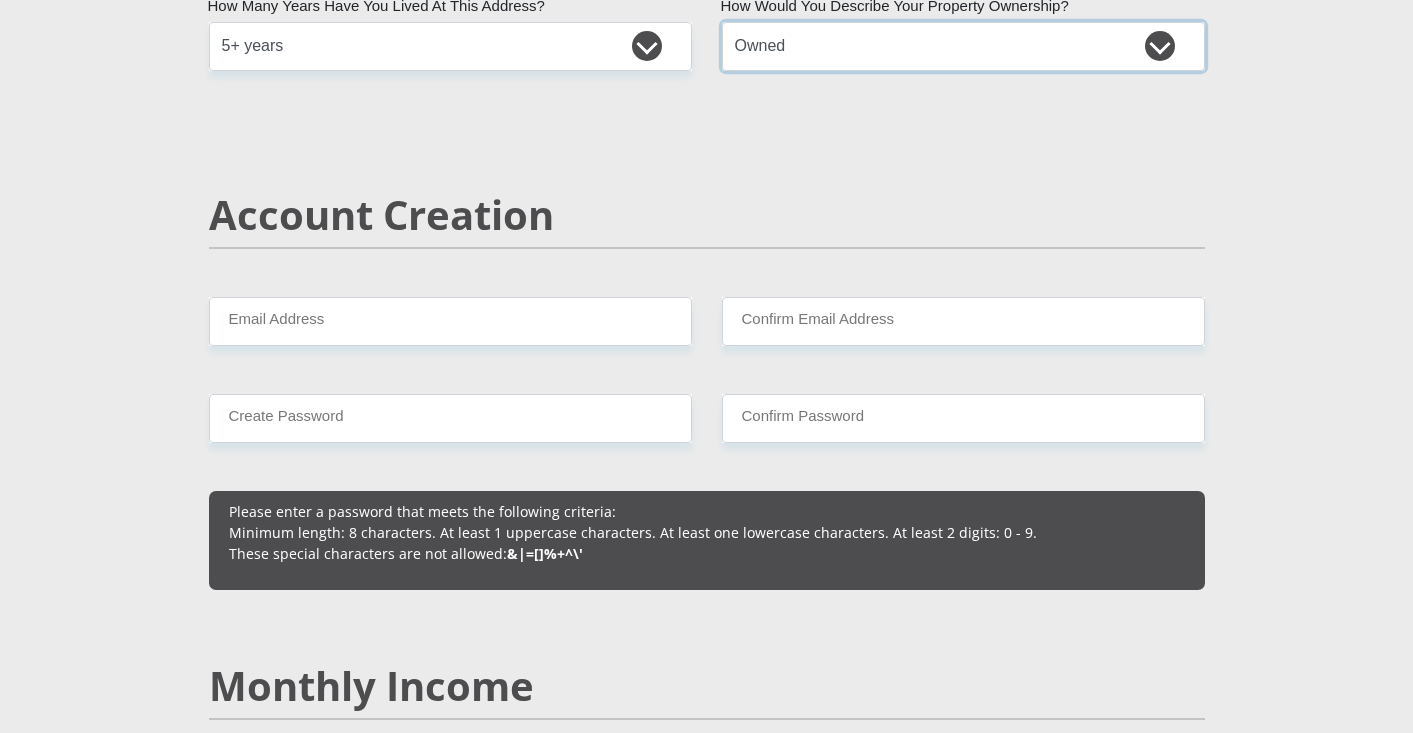 scroll, scrollTop: 1271, scrollLeft: 0, axis: vertical 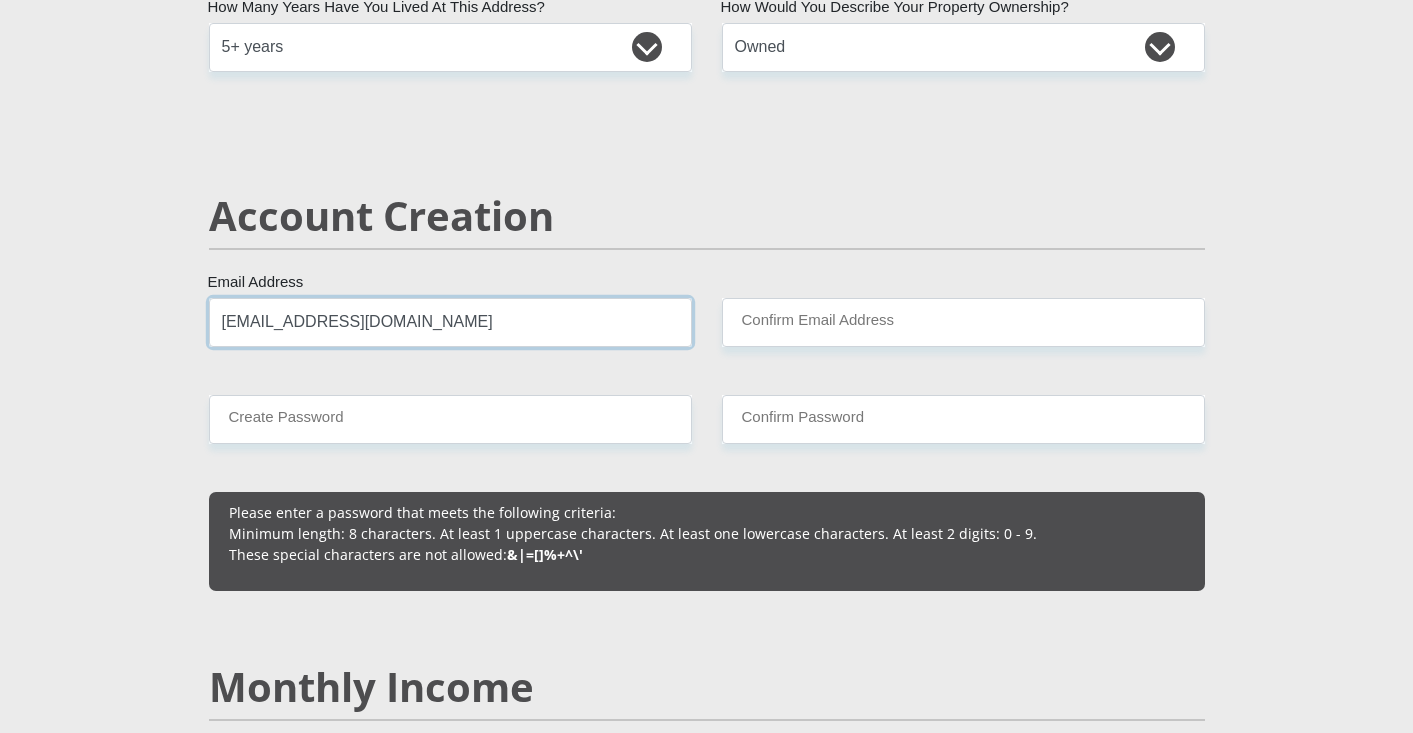 type on "[EMAIL_ADDRESS][DOMAIN_NAME]" 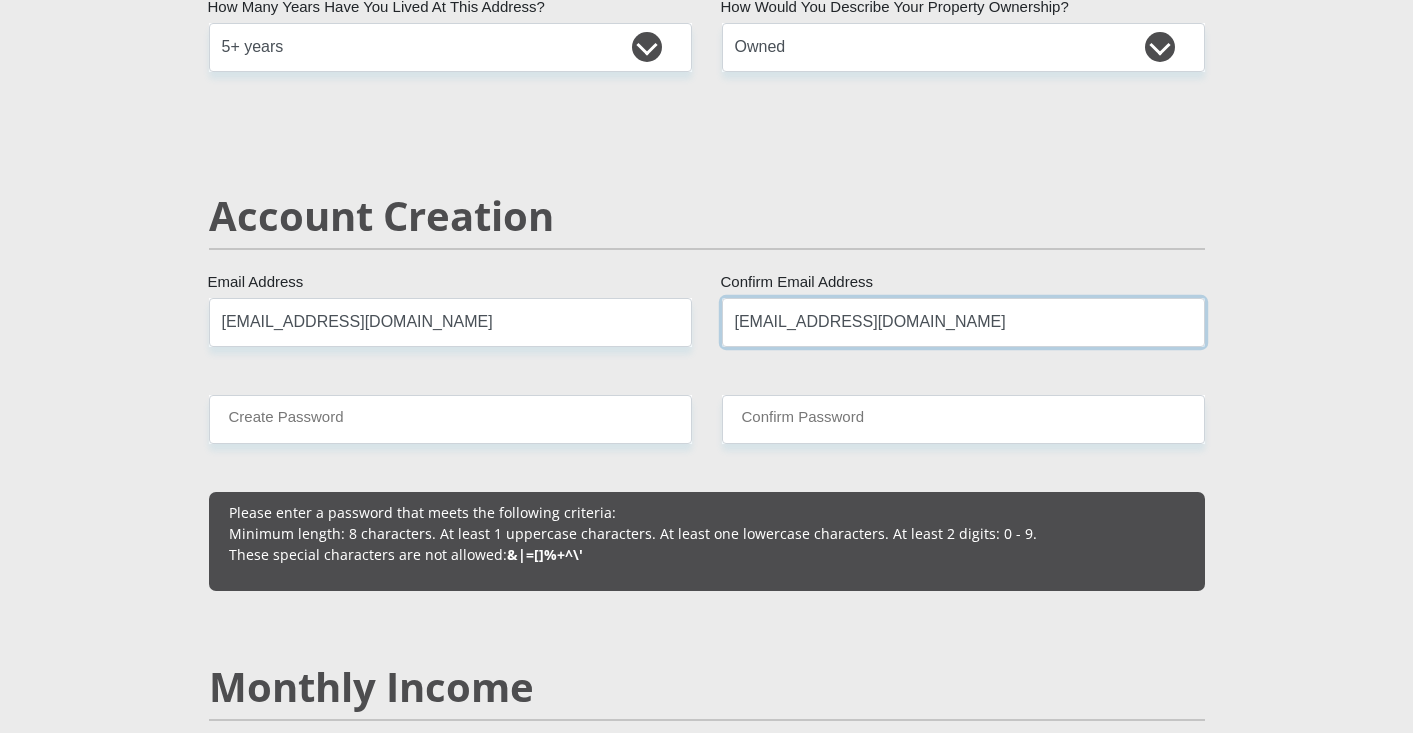 type on "[EMAIL_ADDRESS][DOMAIN_NAME]" 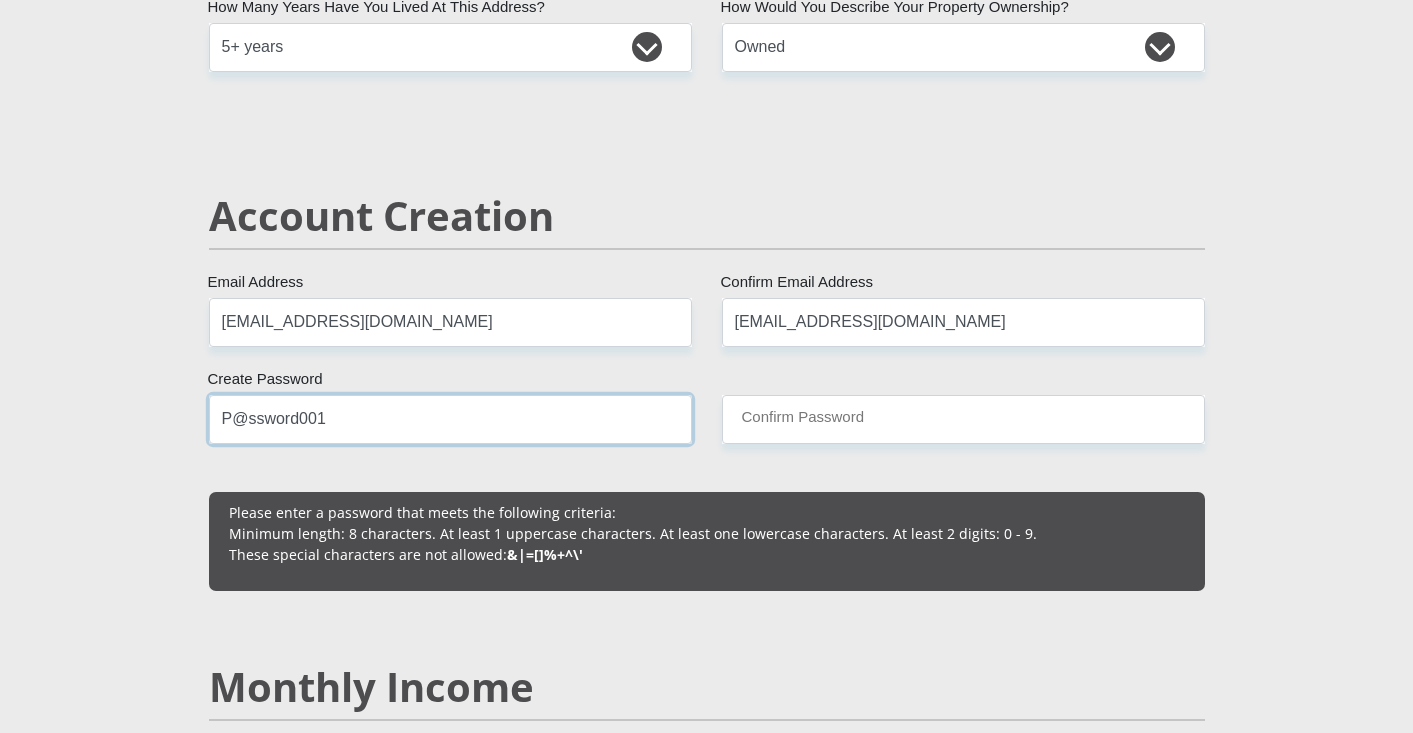 type on "P@ssword001" 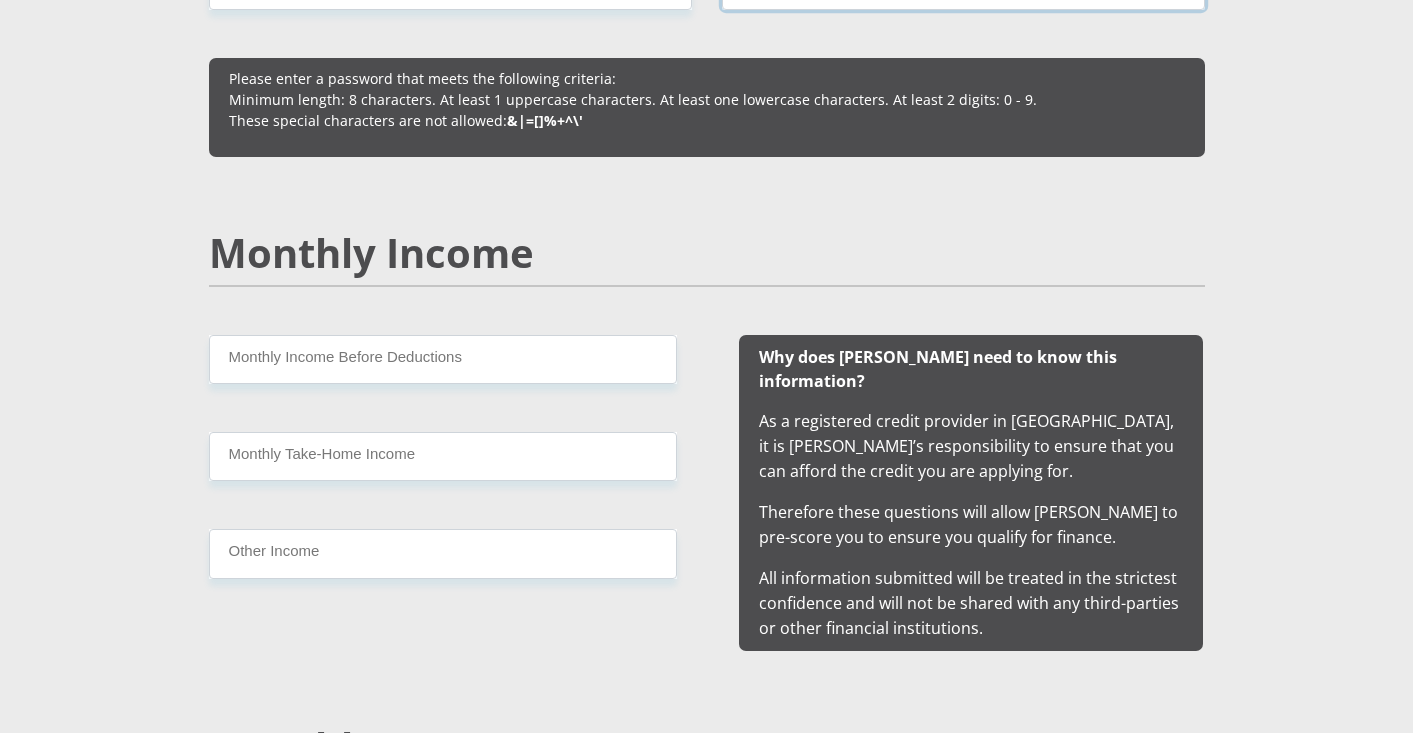 scroll, scrollTop: 1733, scrollLeft: 0, axis: vertical 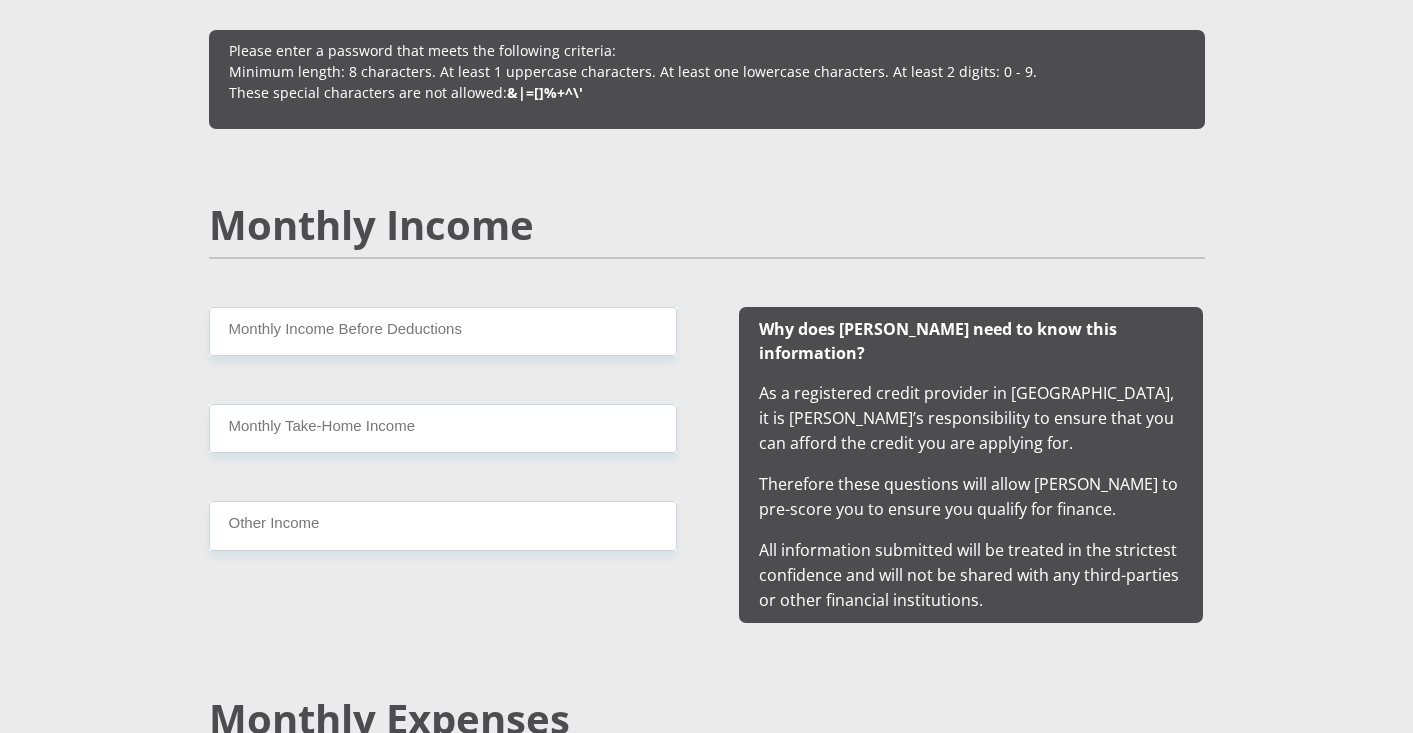 type on "P@ssword001" 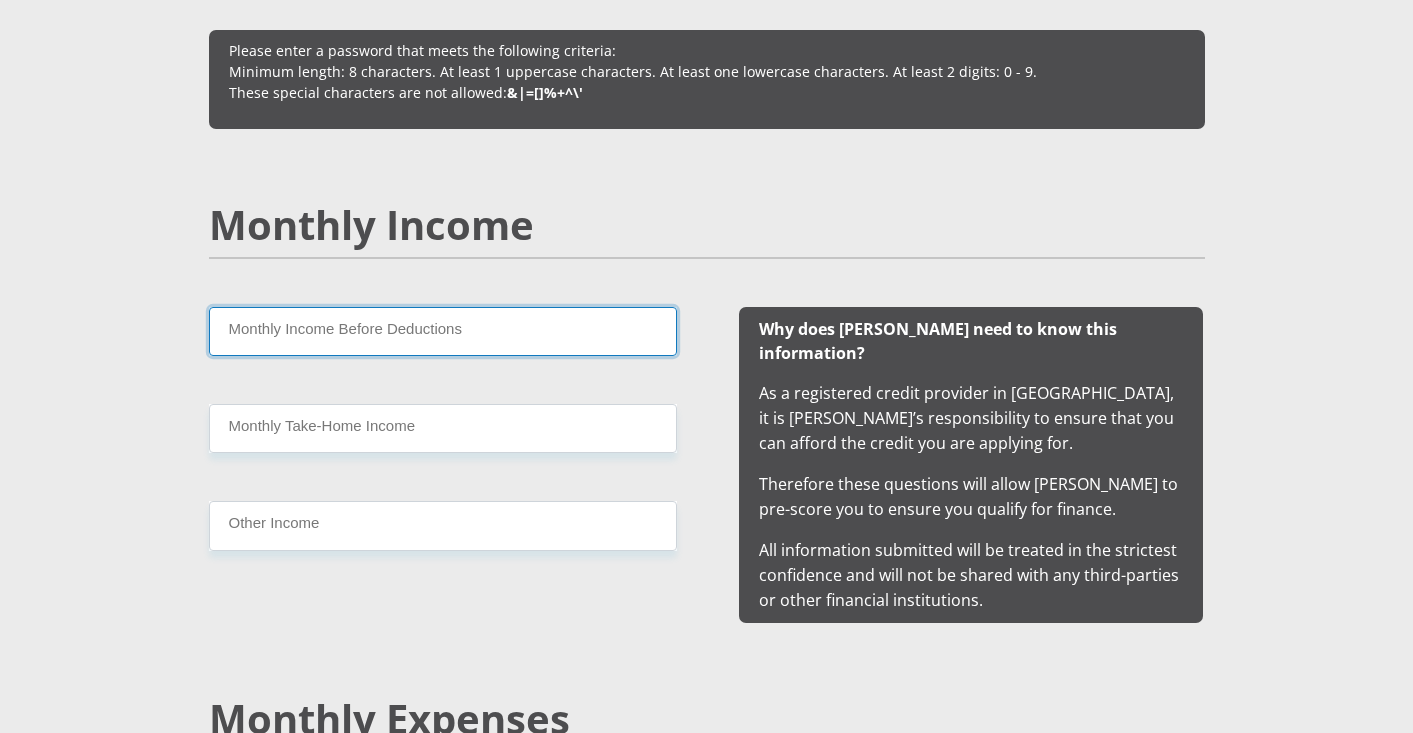 click on "Monthly Income Before Deductions" at bounding box center (443, 331) 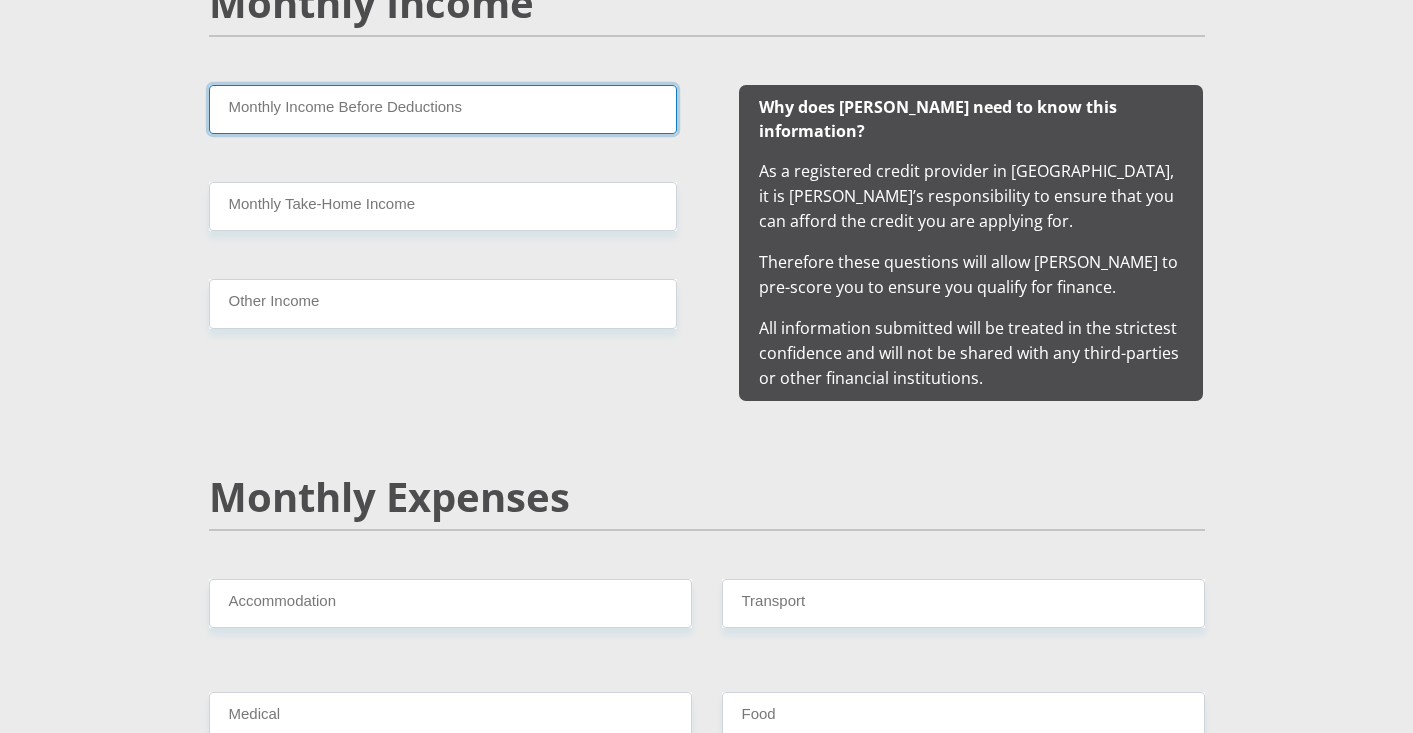 scroll, scrollTop: 1949, scrollLeft: 0, axis: vertical 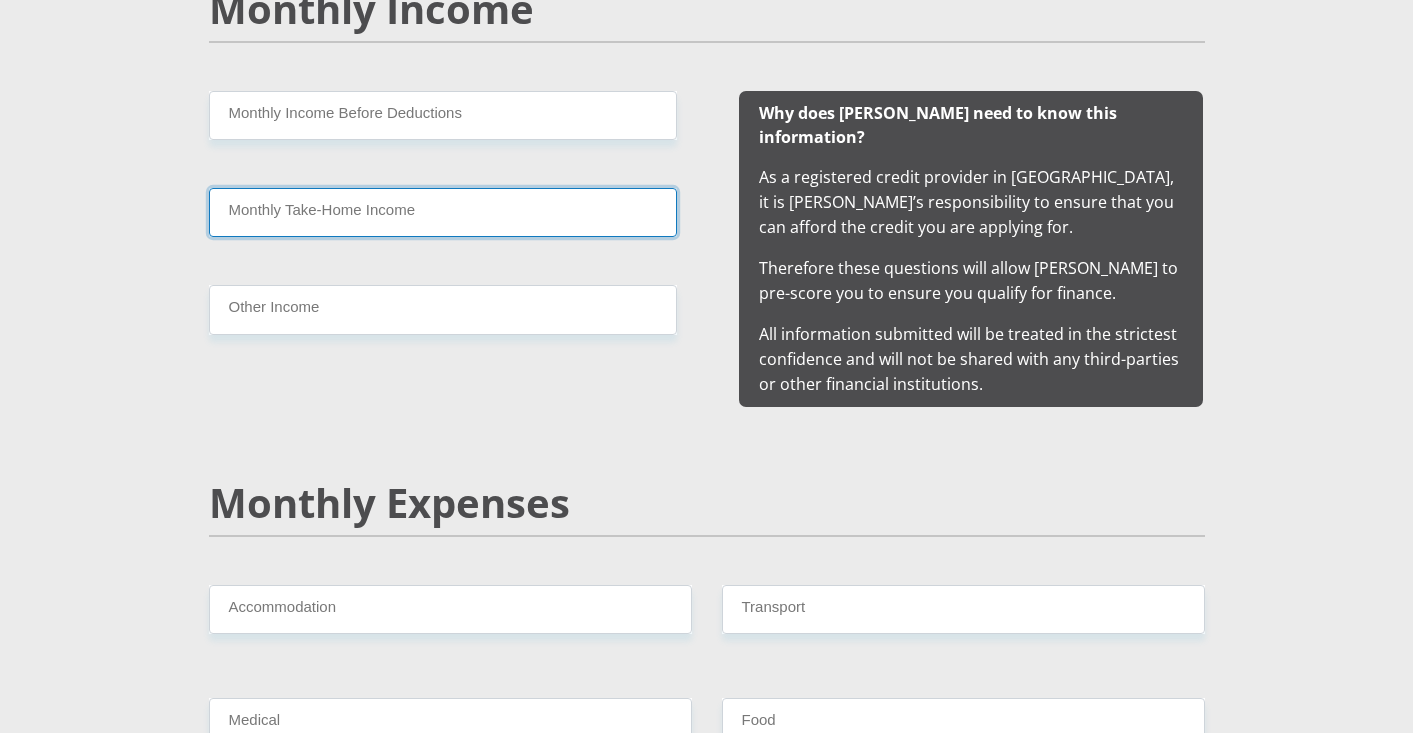 click on "Monthly Take-Home Income" at bounding box center (443, 212) 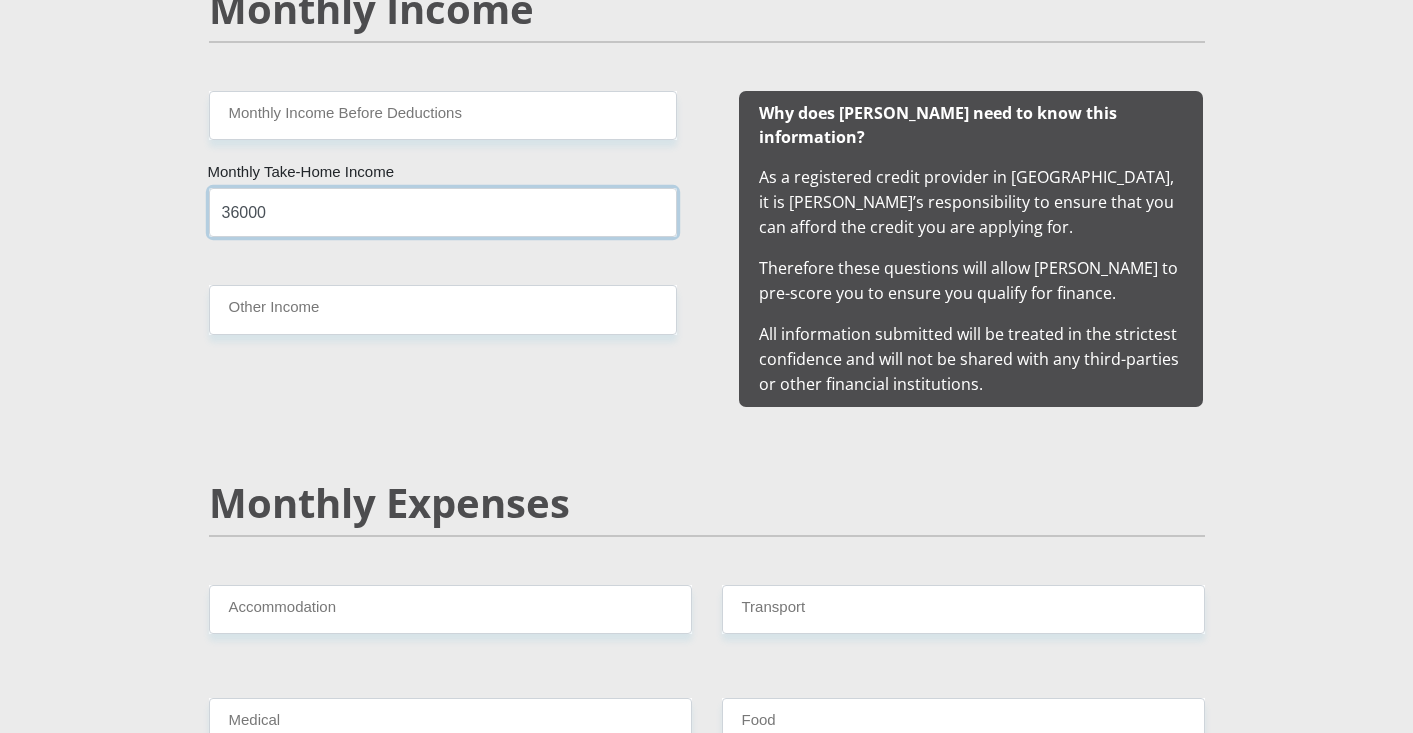 click on "36000" at bounding box center (443, 212) 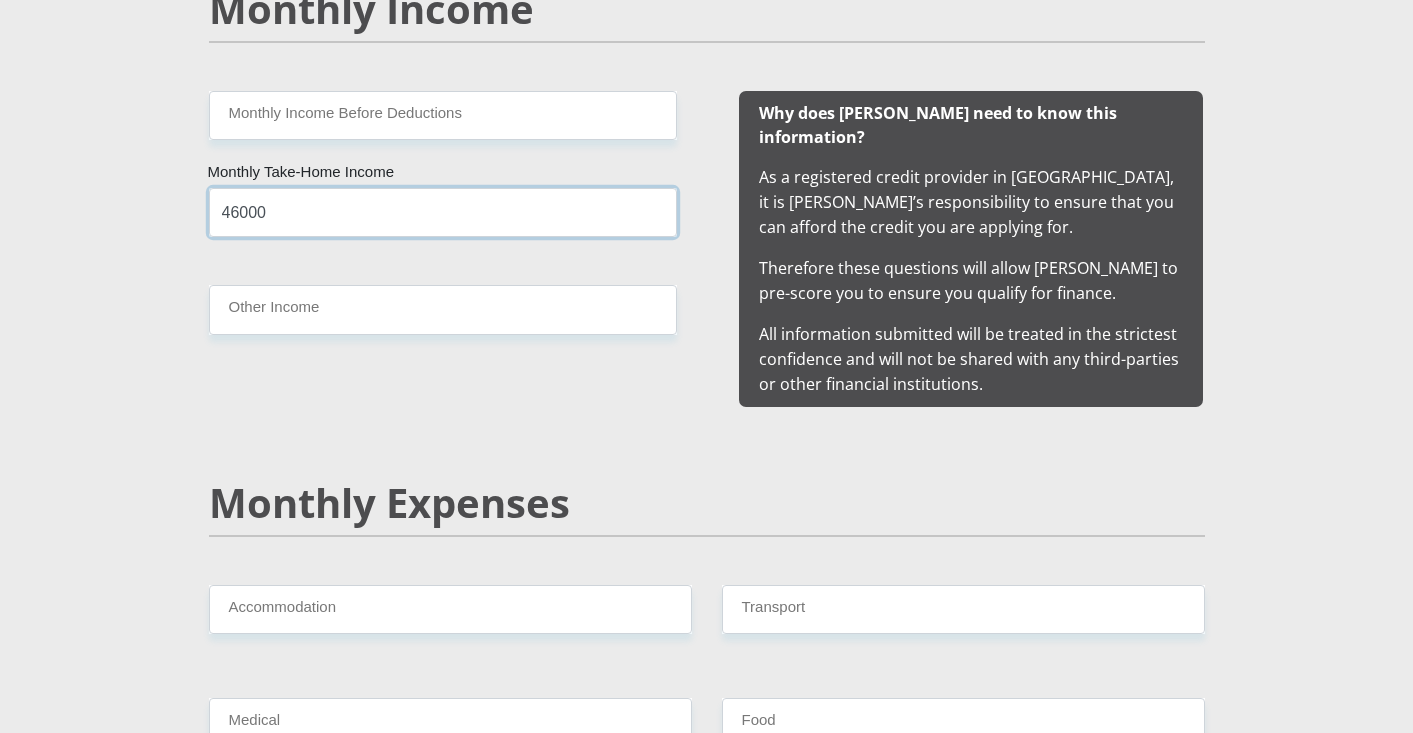 type on "46000" 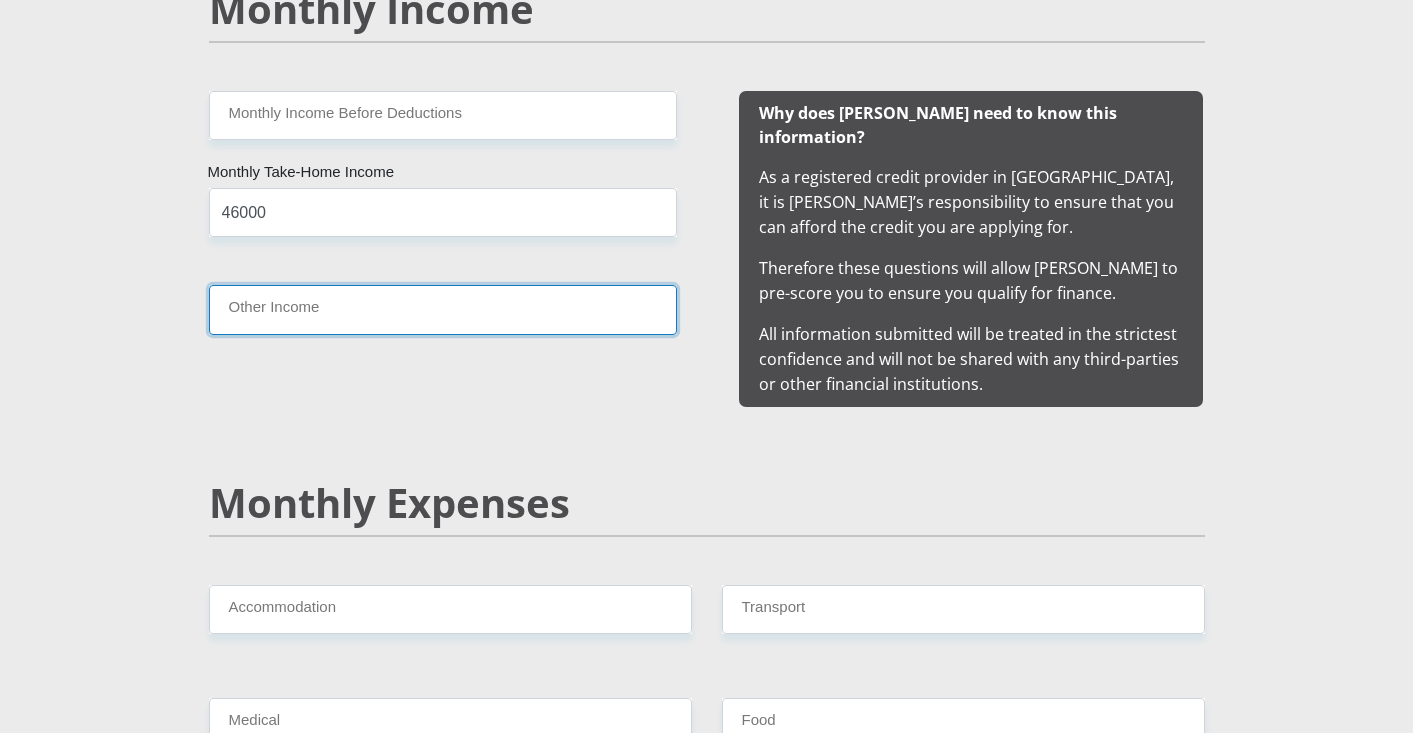 click on "Other Income" at bounding box center [443, 309] 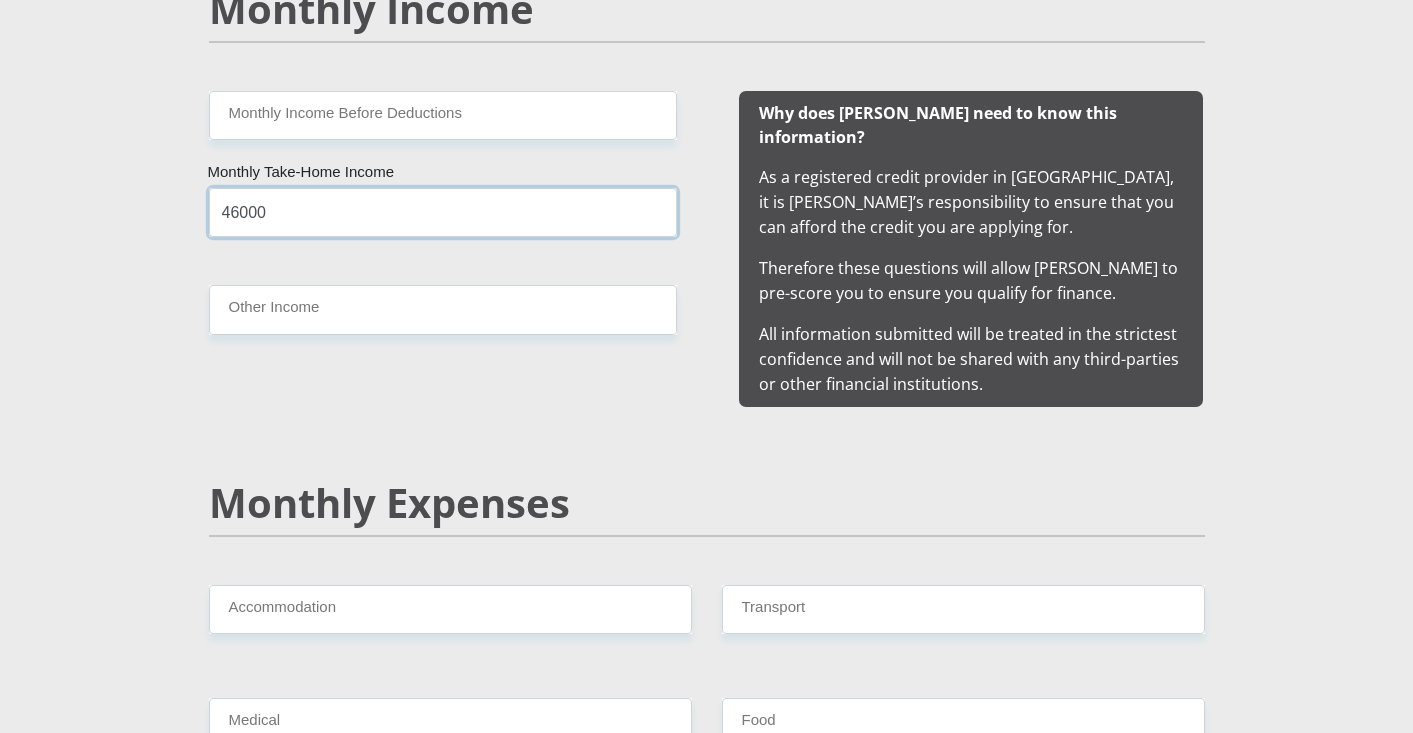 click on "46000" at bounding box center (443, 212) 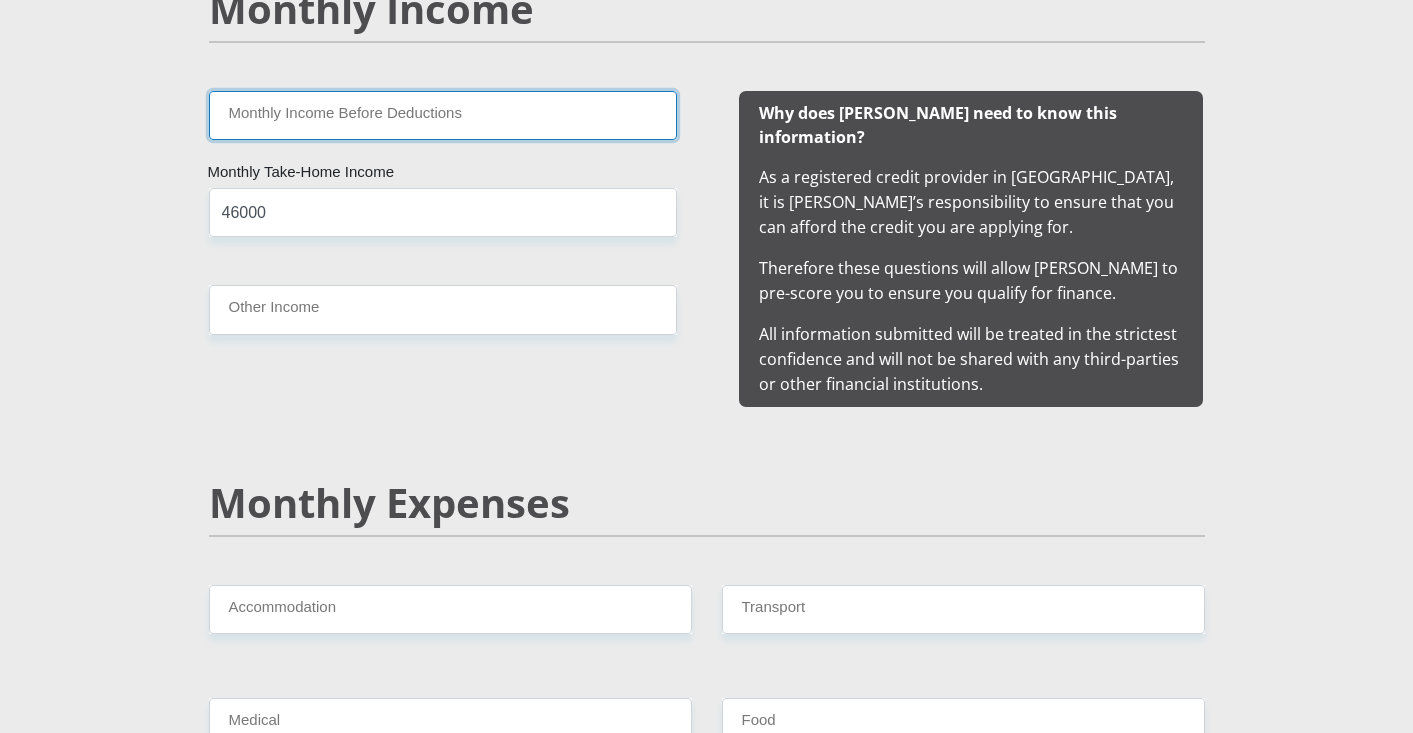 click on "Monthly Income Before Deductions" at bounding box center (443, 115) 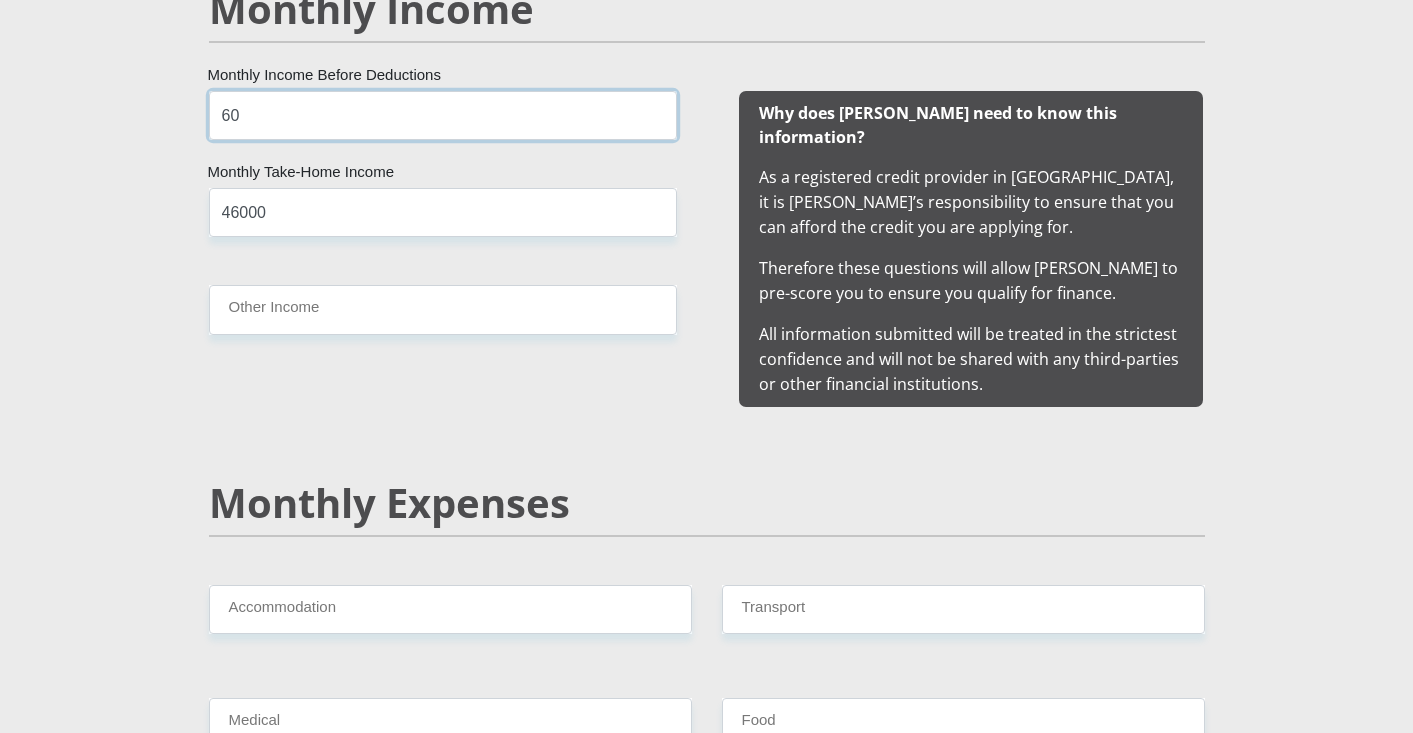 type on "6" 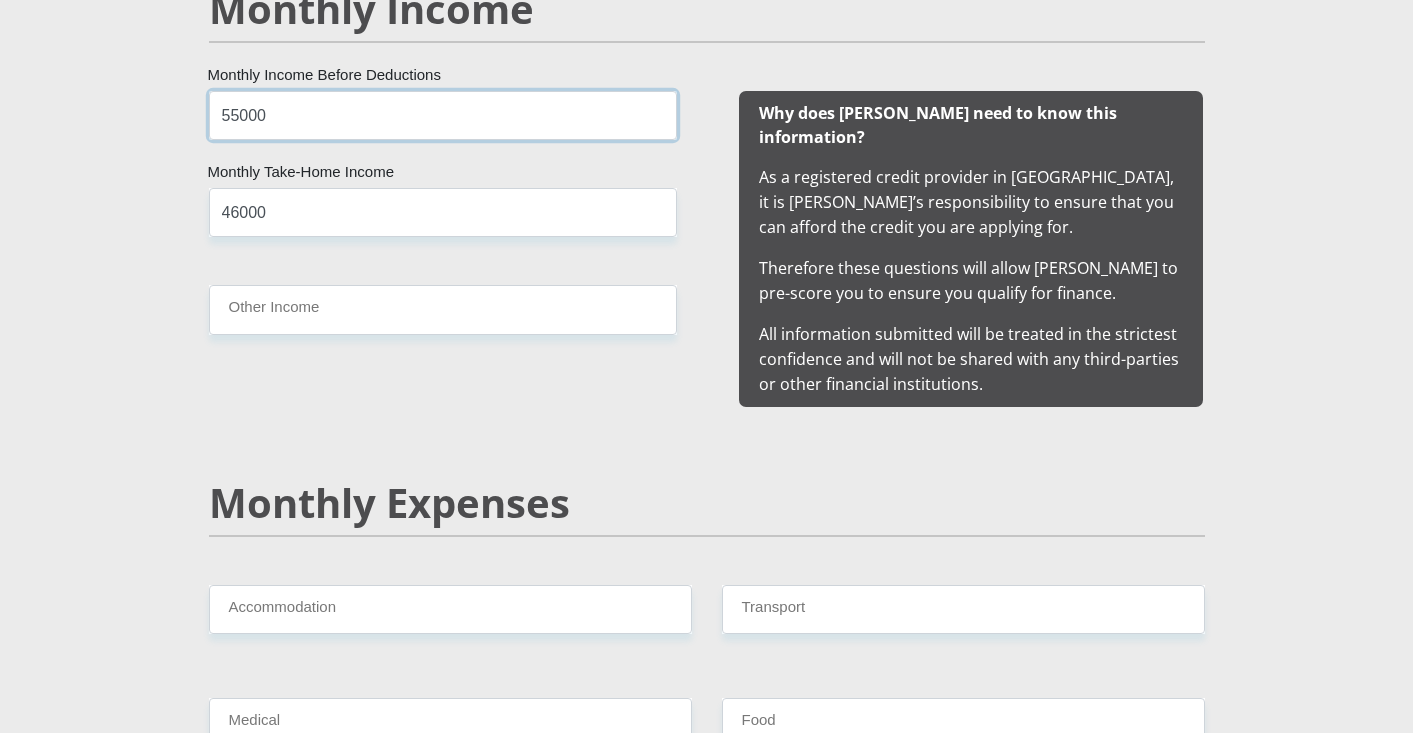 type on "55000" 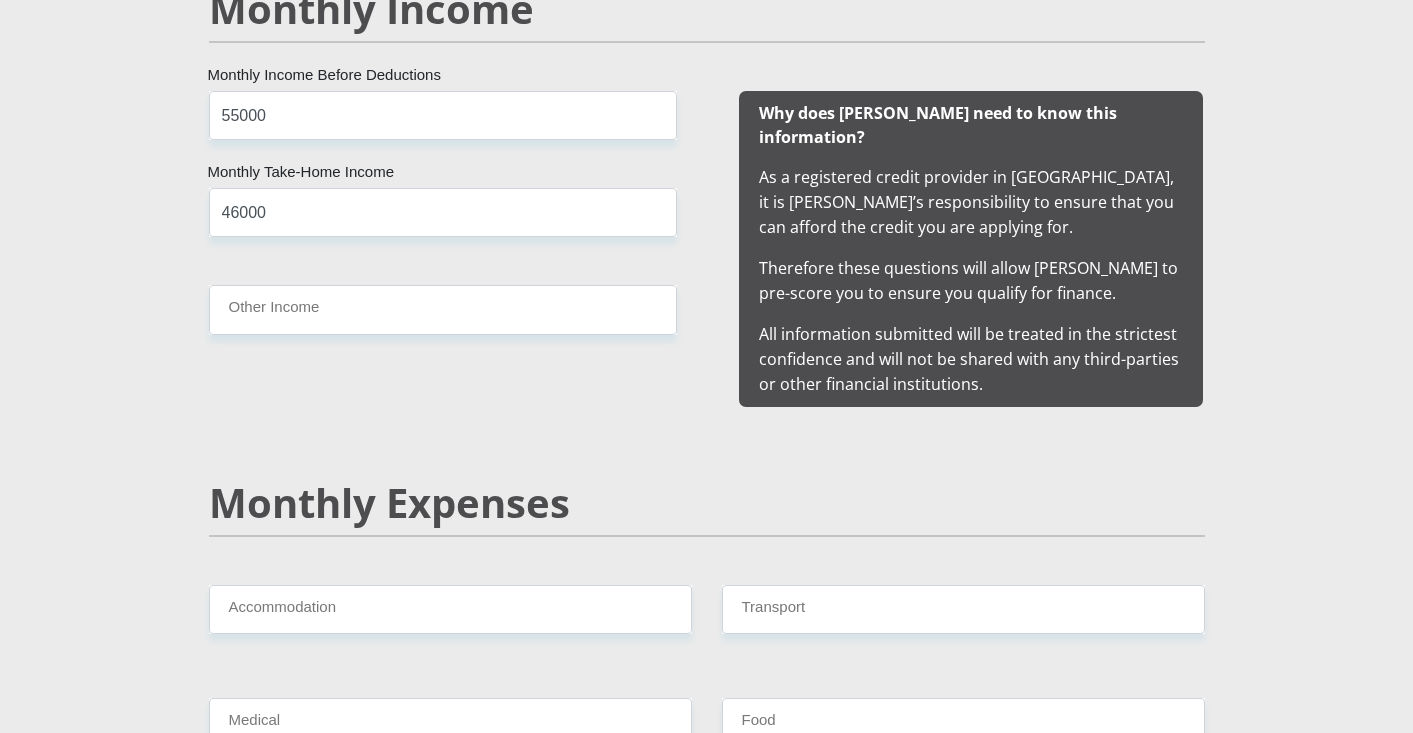 click on "Monthly Expenses" at bounding box center (707, 503) 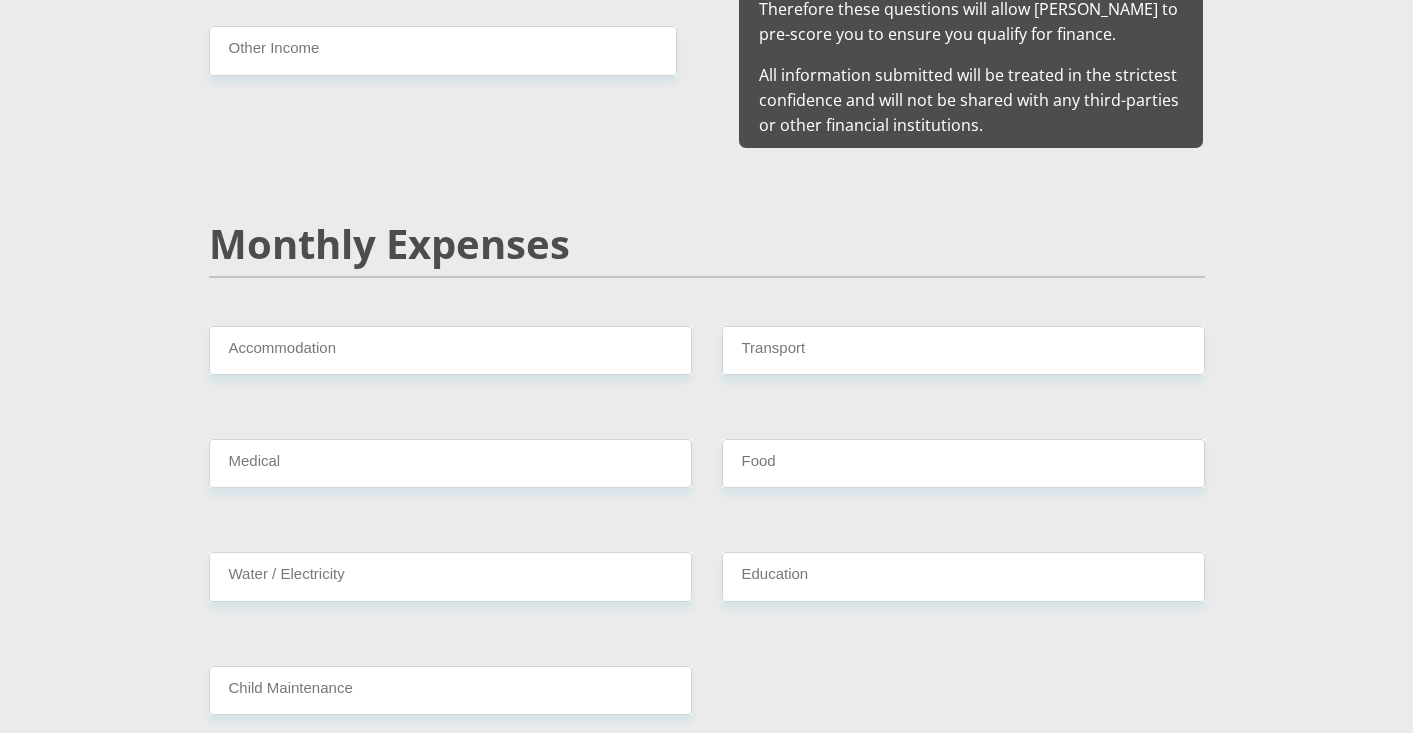 scroll, scrollTop: 2211, scrollLeft: 0, axis: vertical 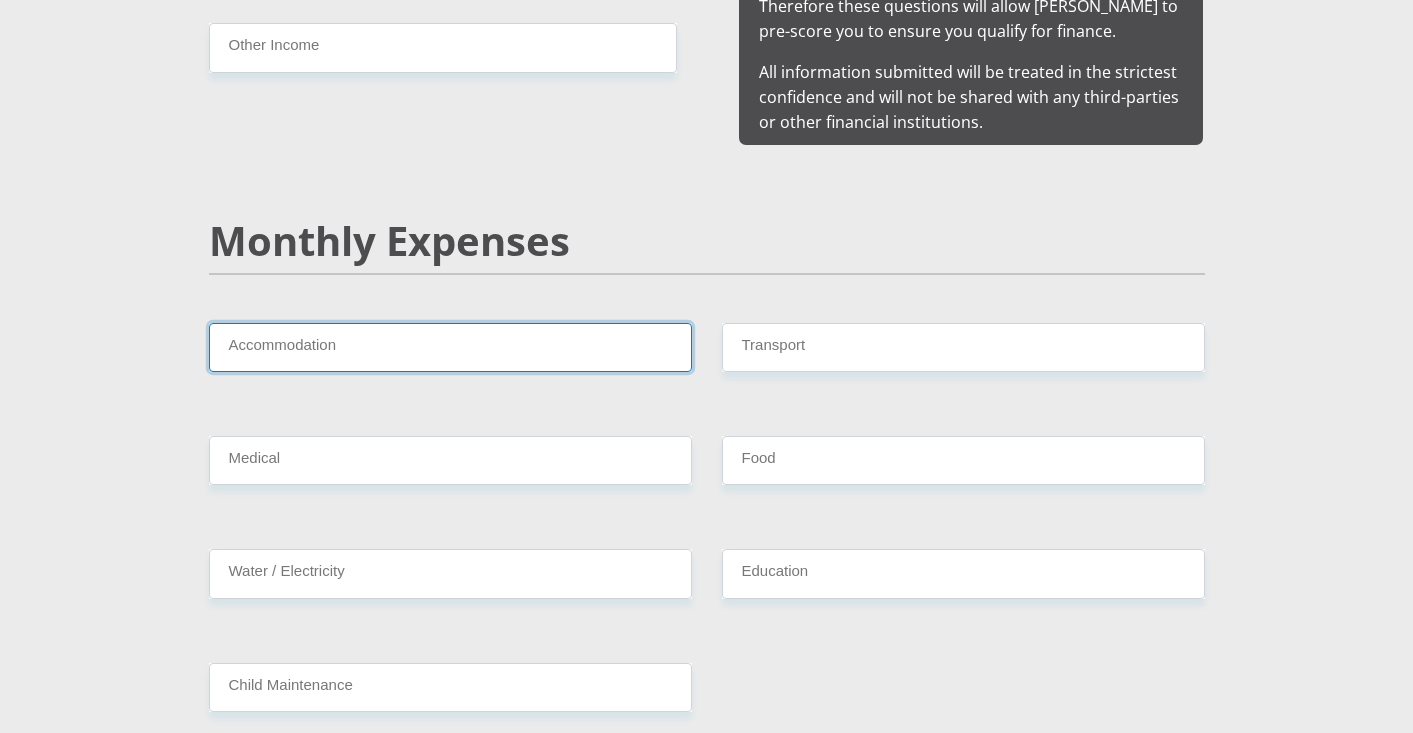click on "Accommodation" at bounding box center [450, 347] 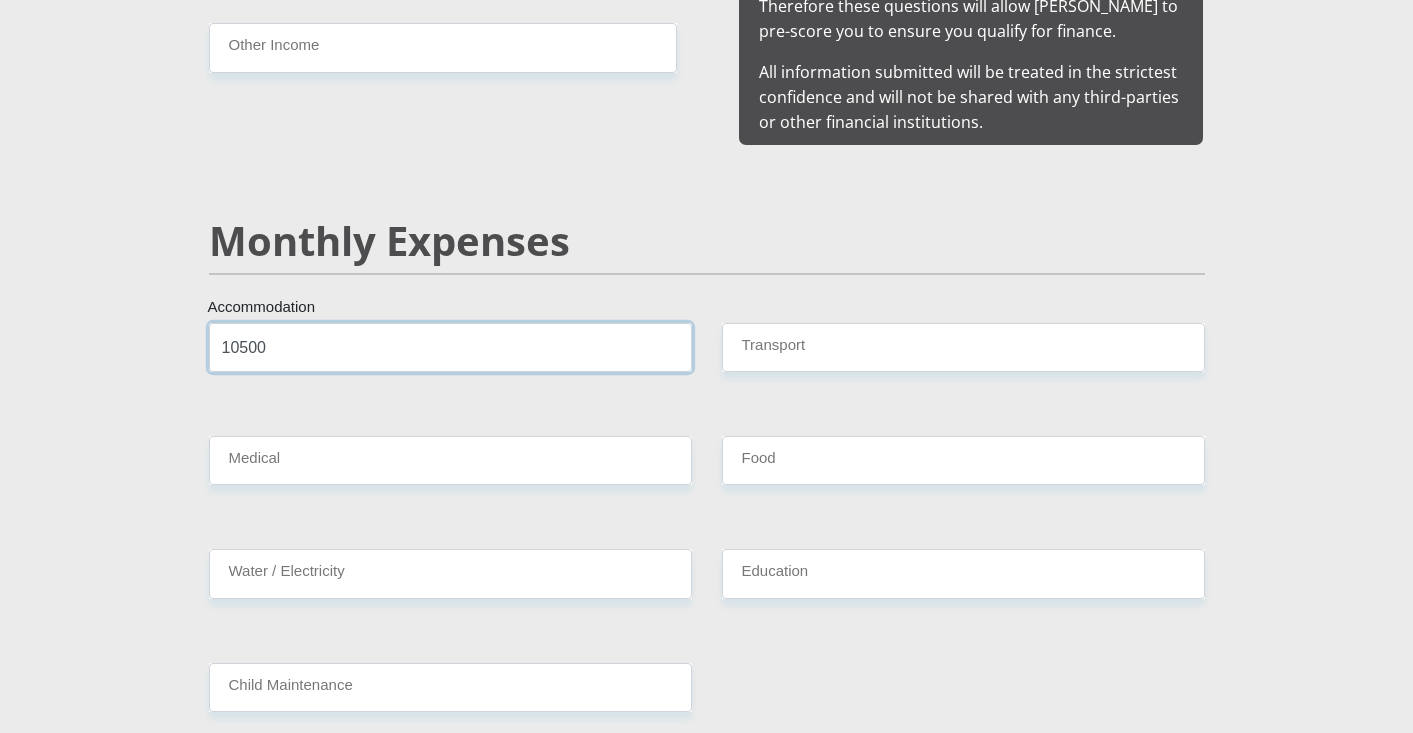 type on "10500" 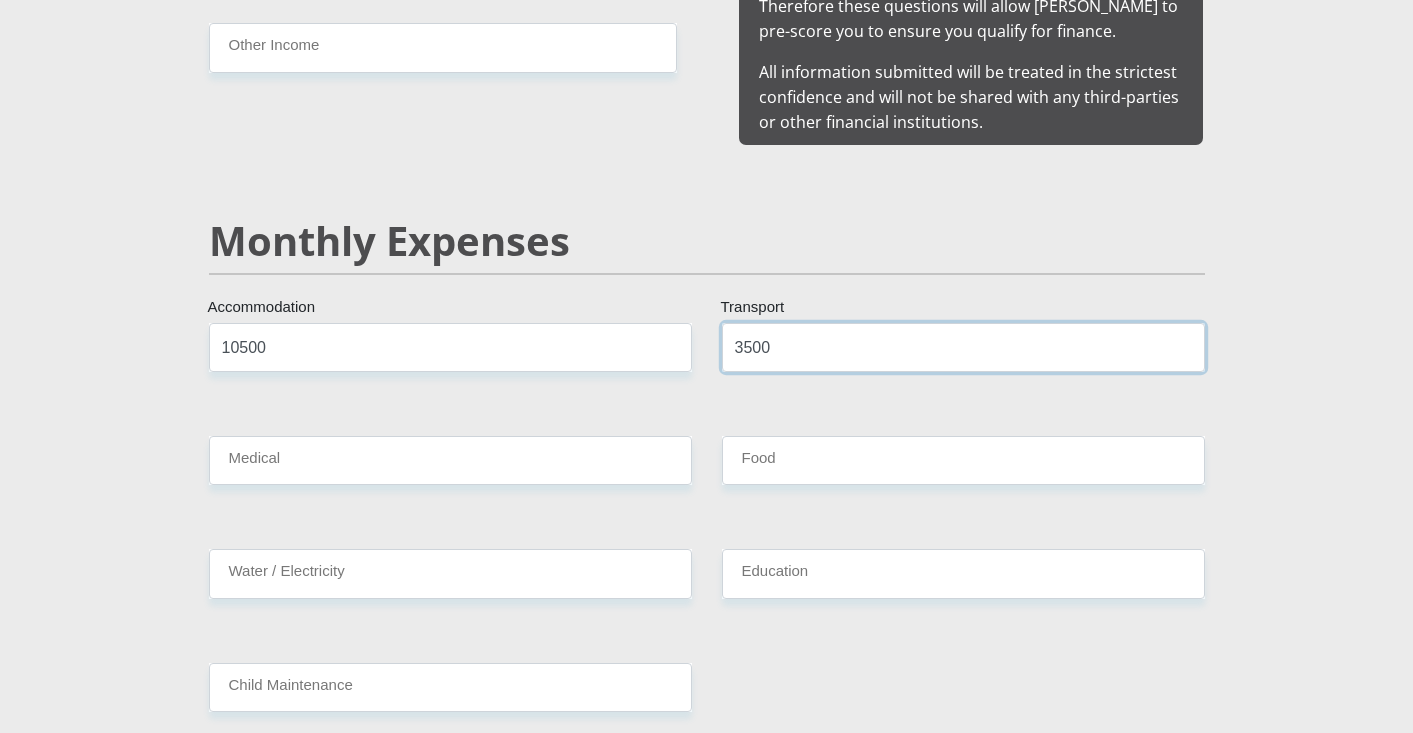 type on "3500" 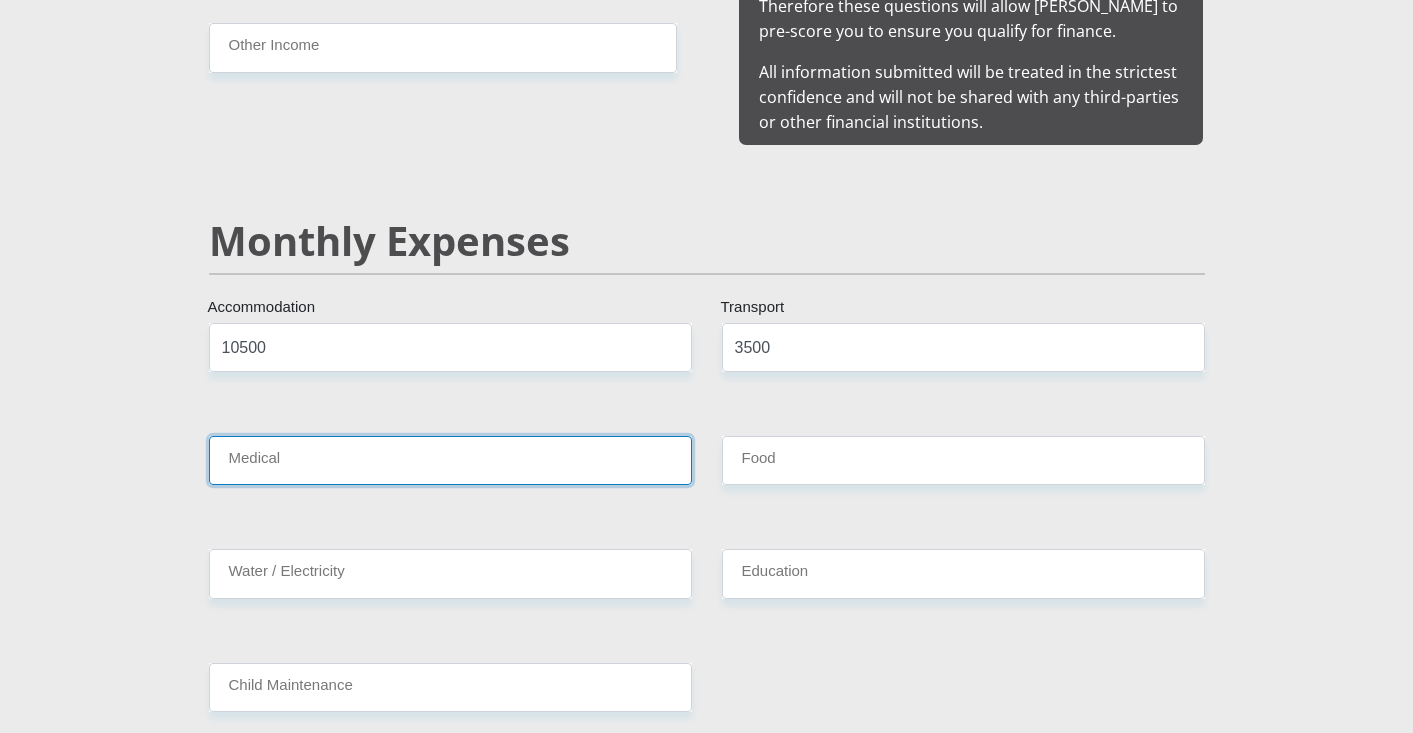type on "0" 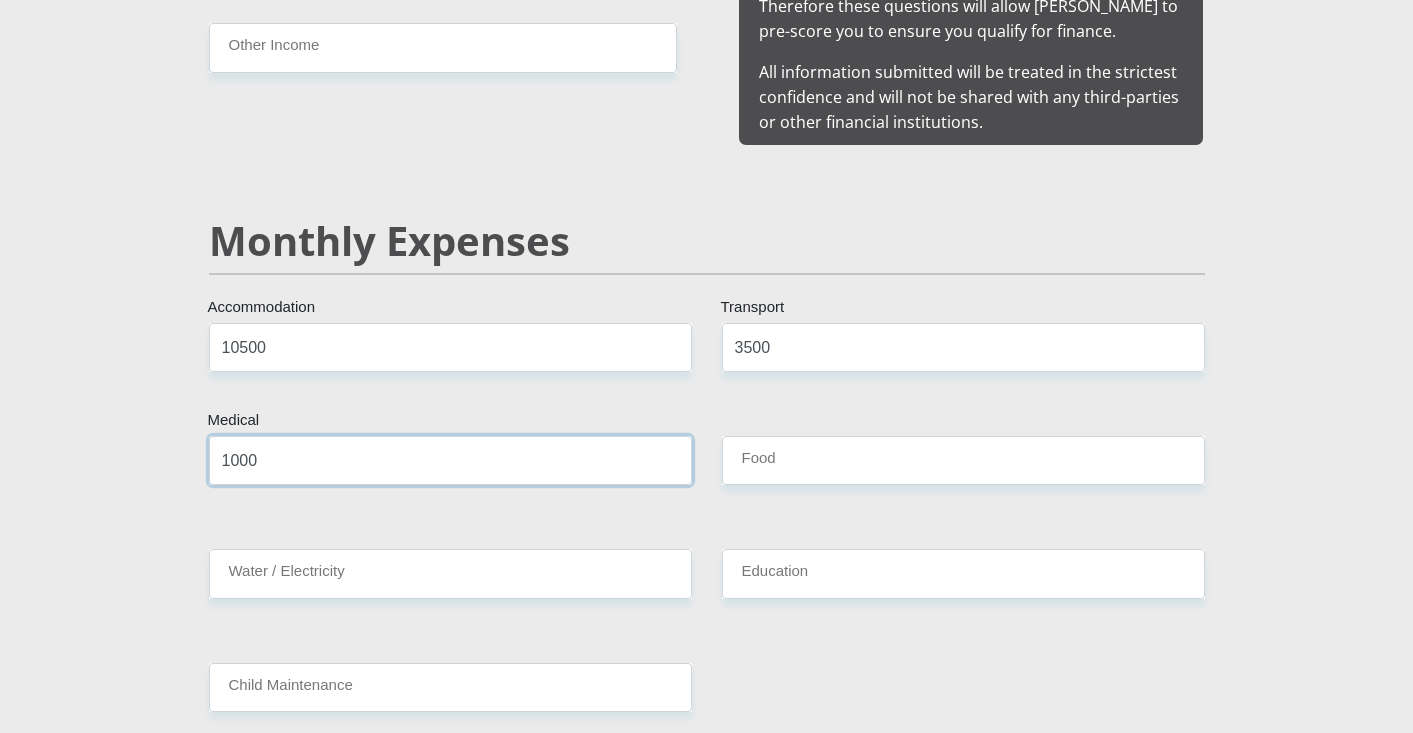 type on "1000" 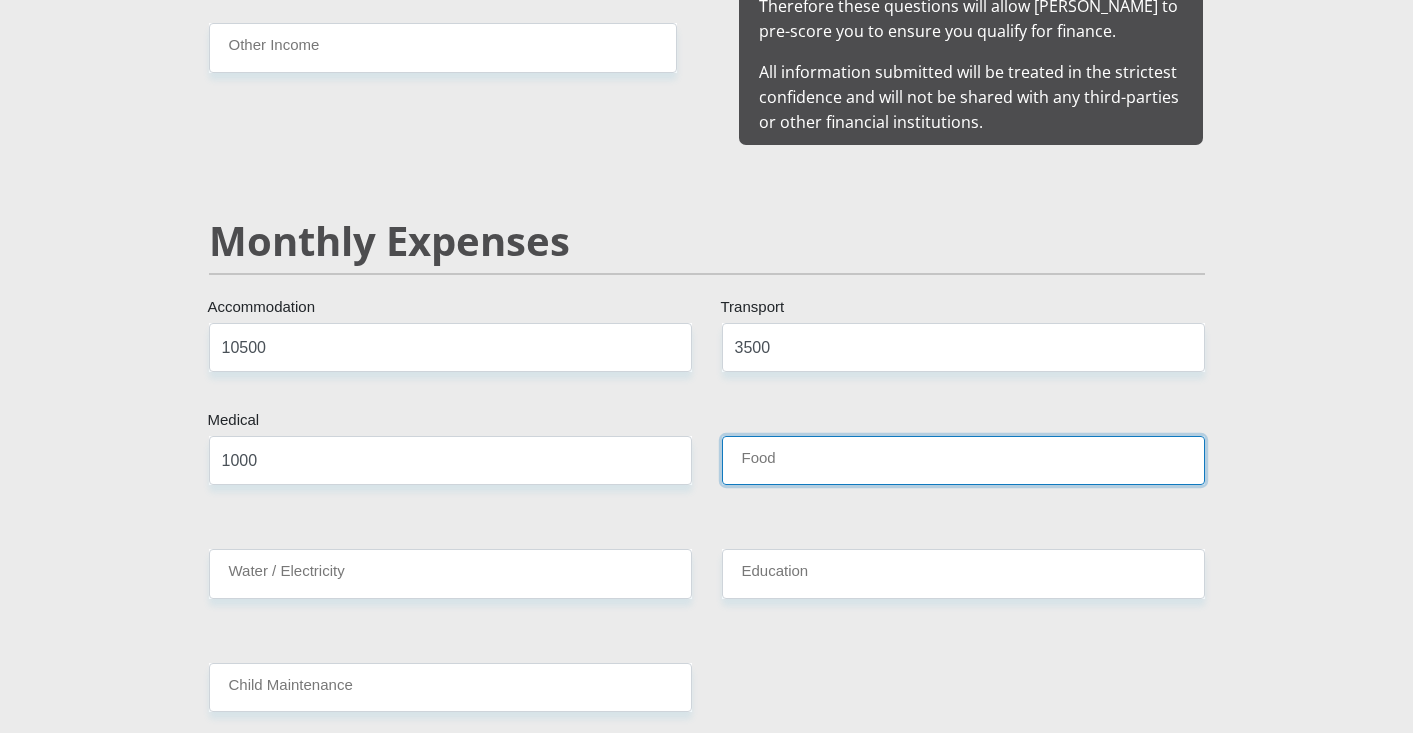type on "0" 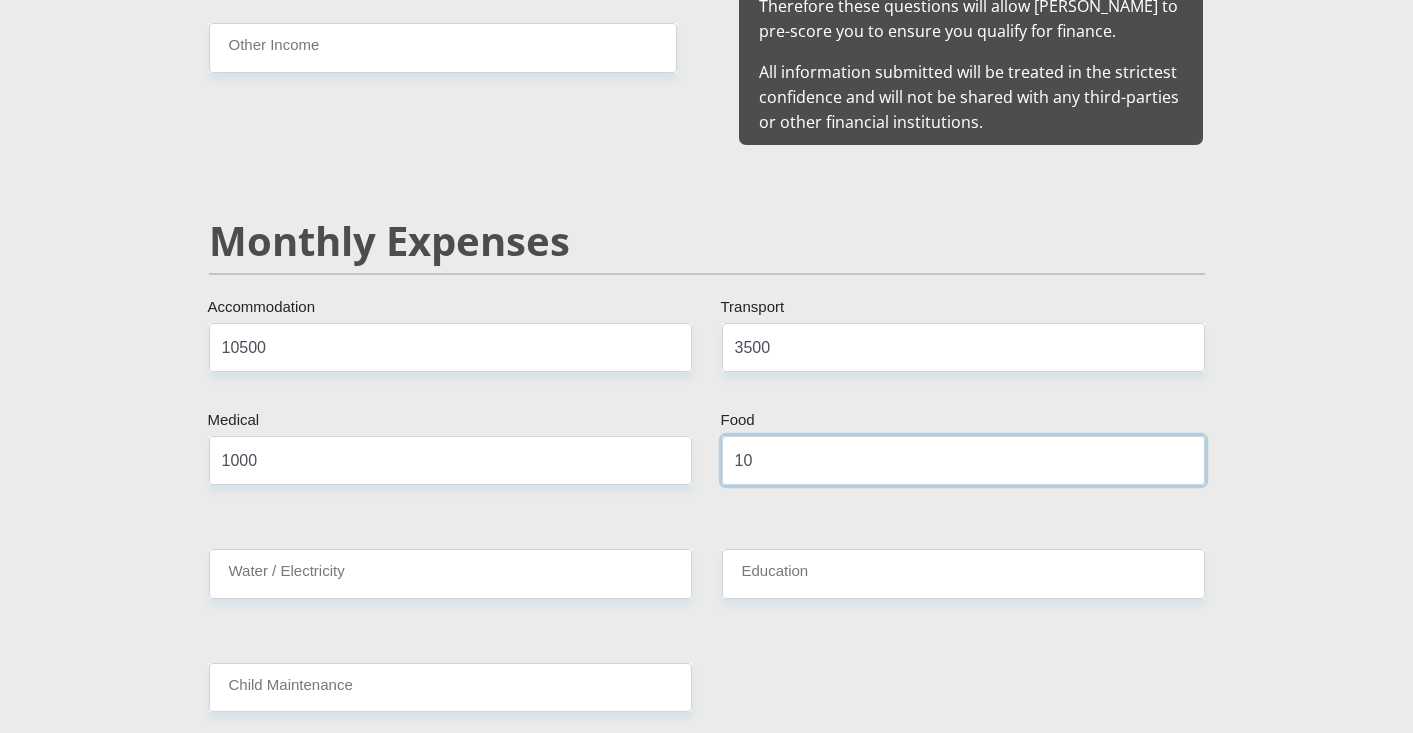 type on "1" 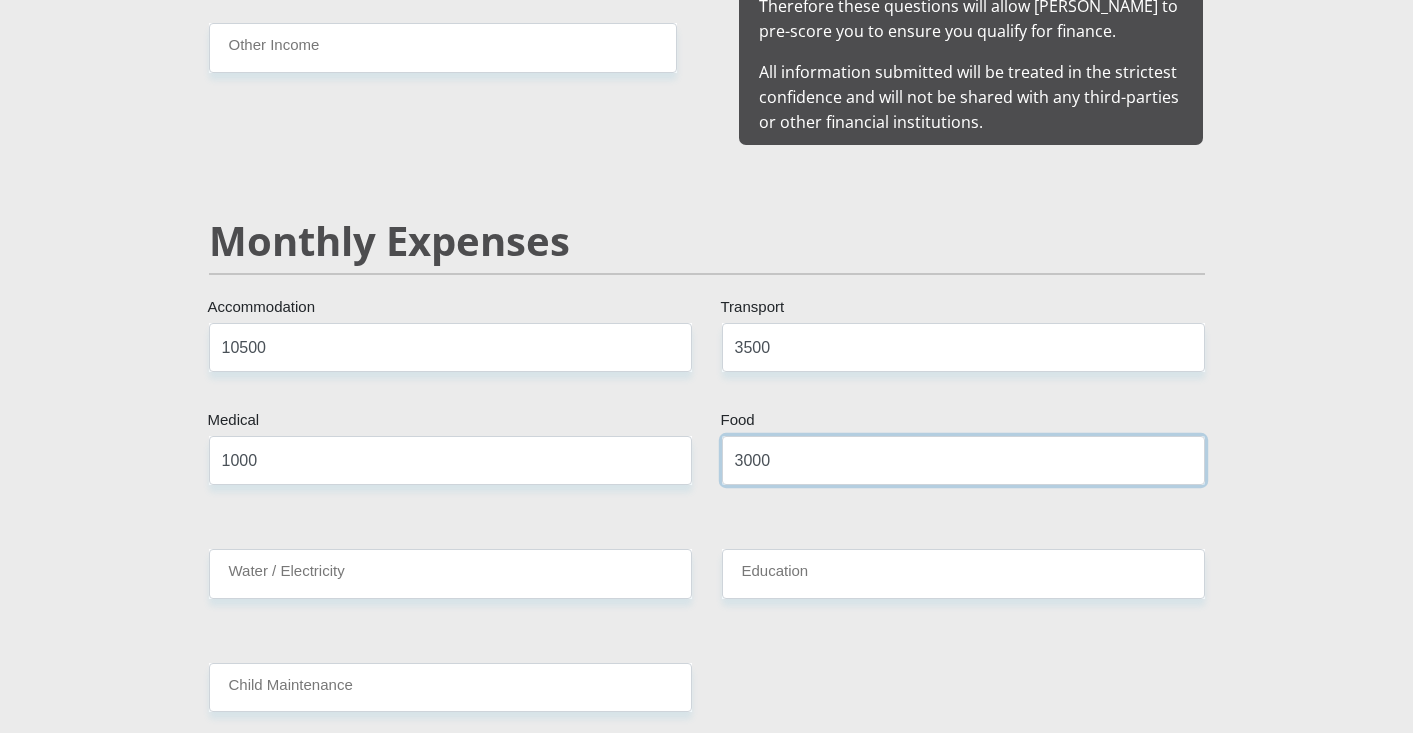 type on "3000" 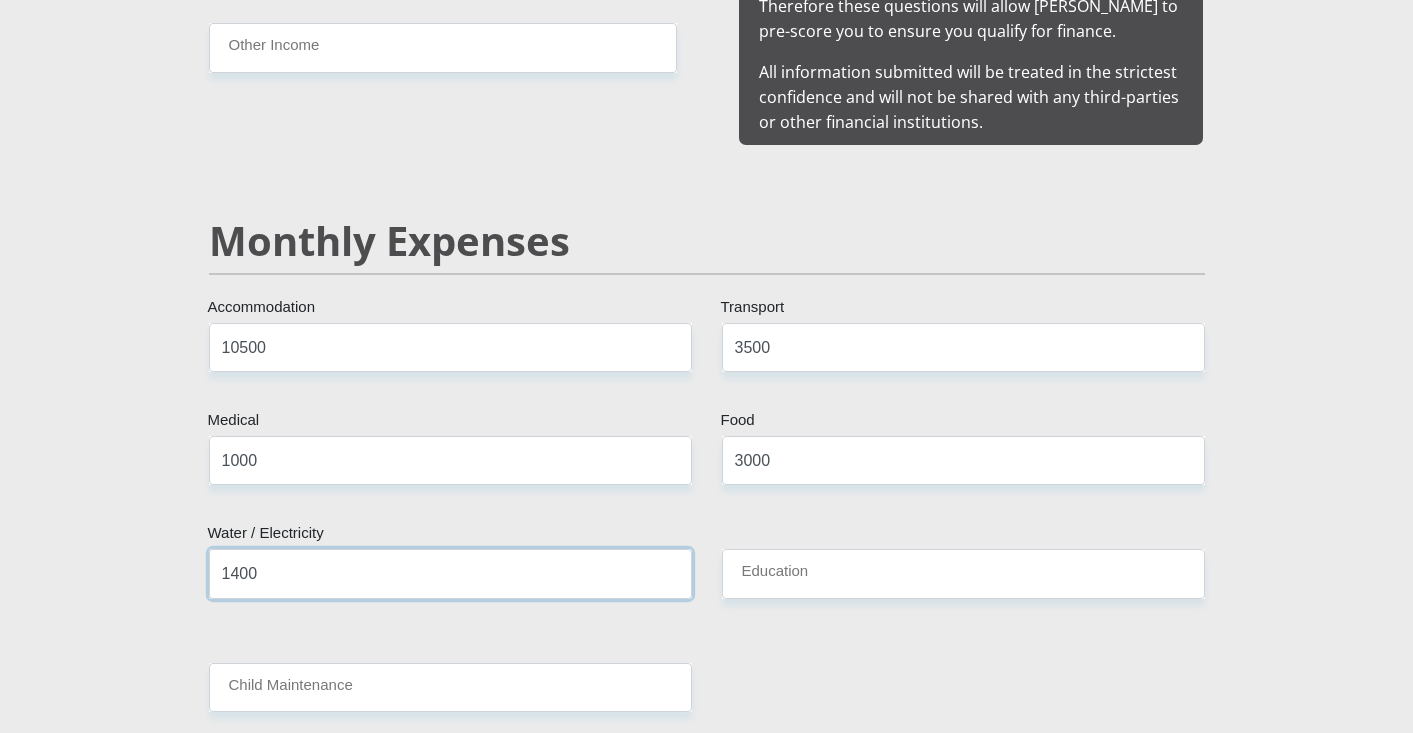 type on "1400" 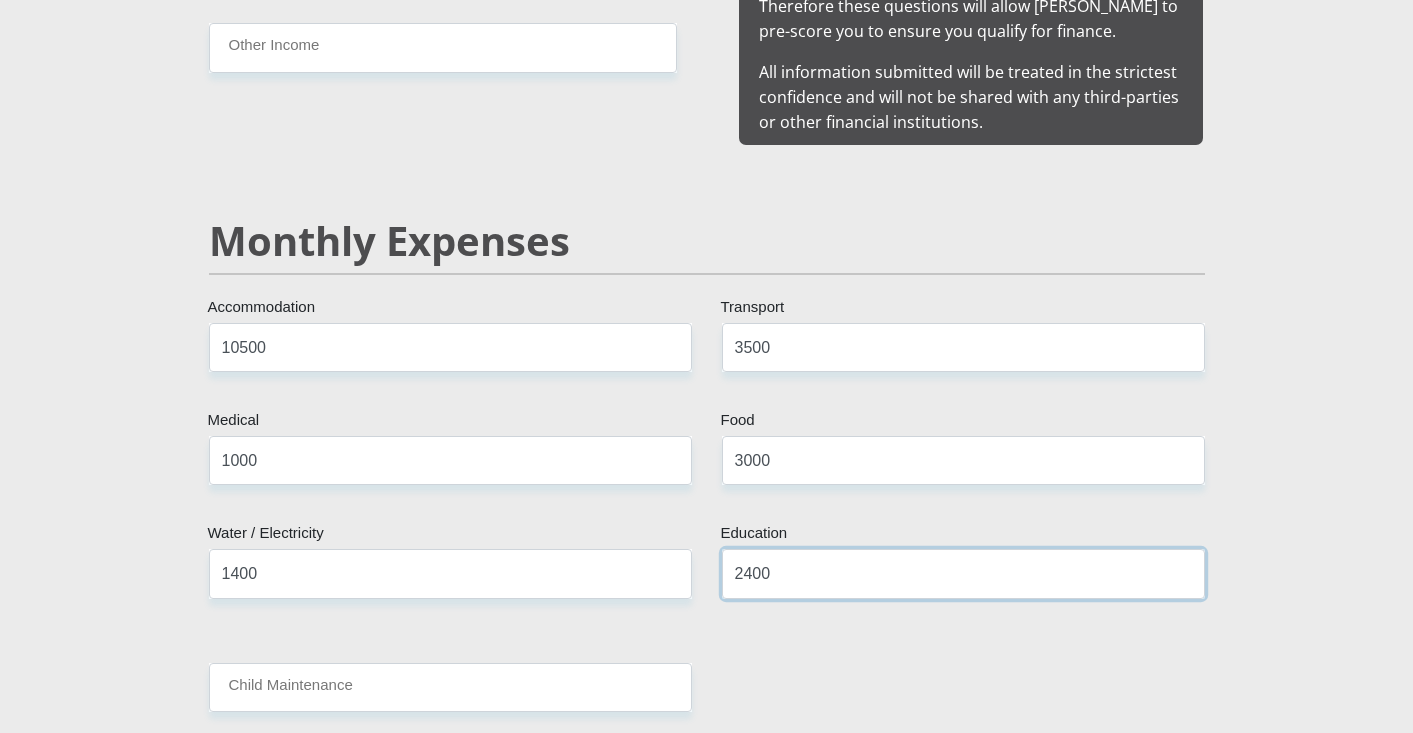 type on "2400" 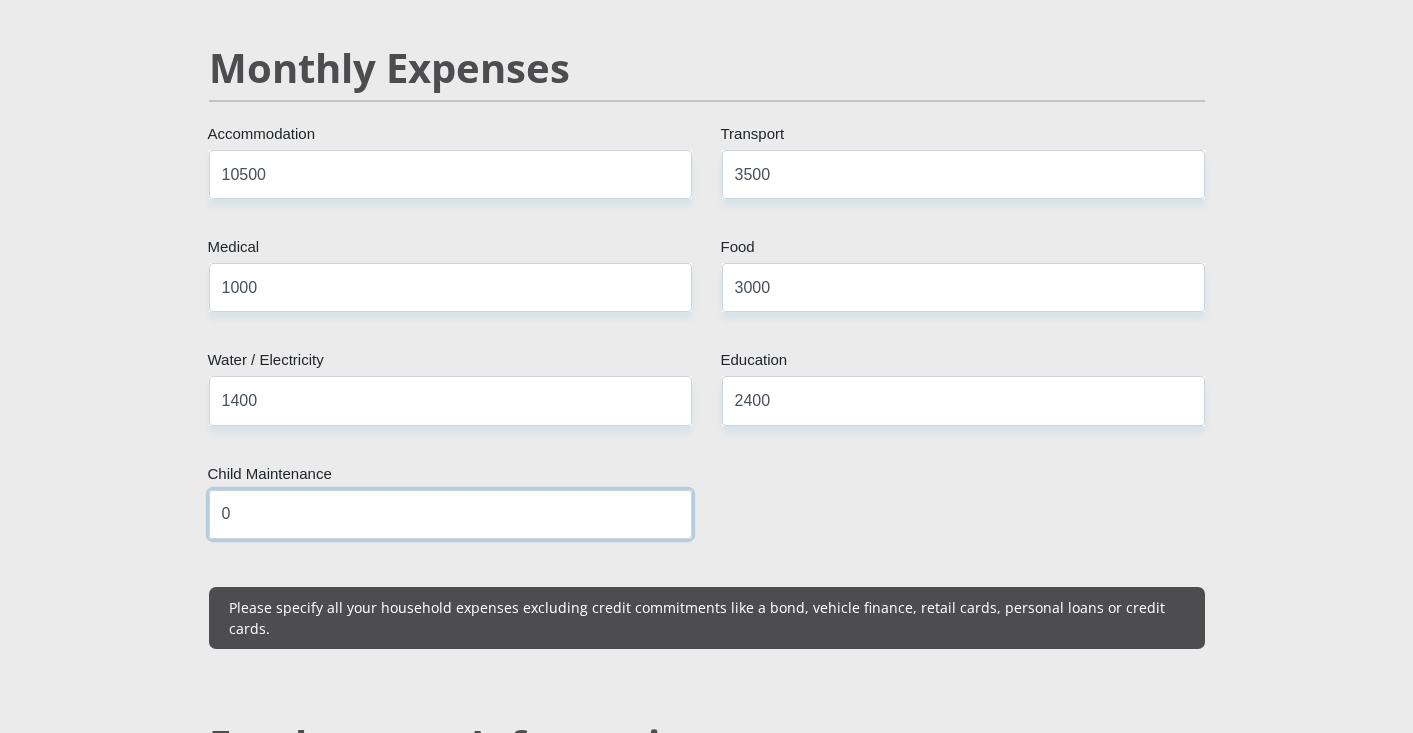 scroll, scrollTop: 2372, scrollLeft: 0, axis: vertical 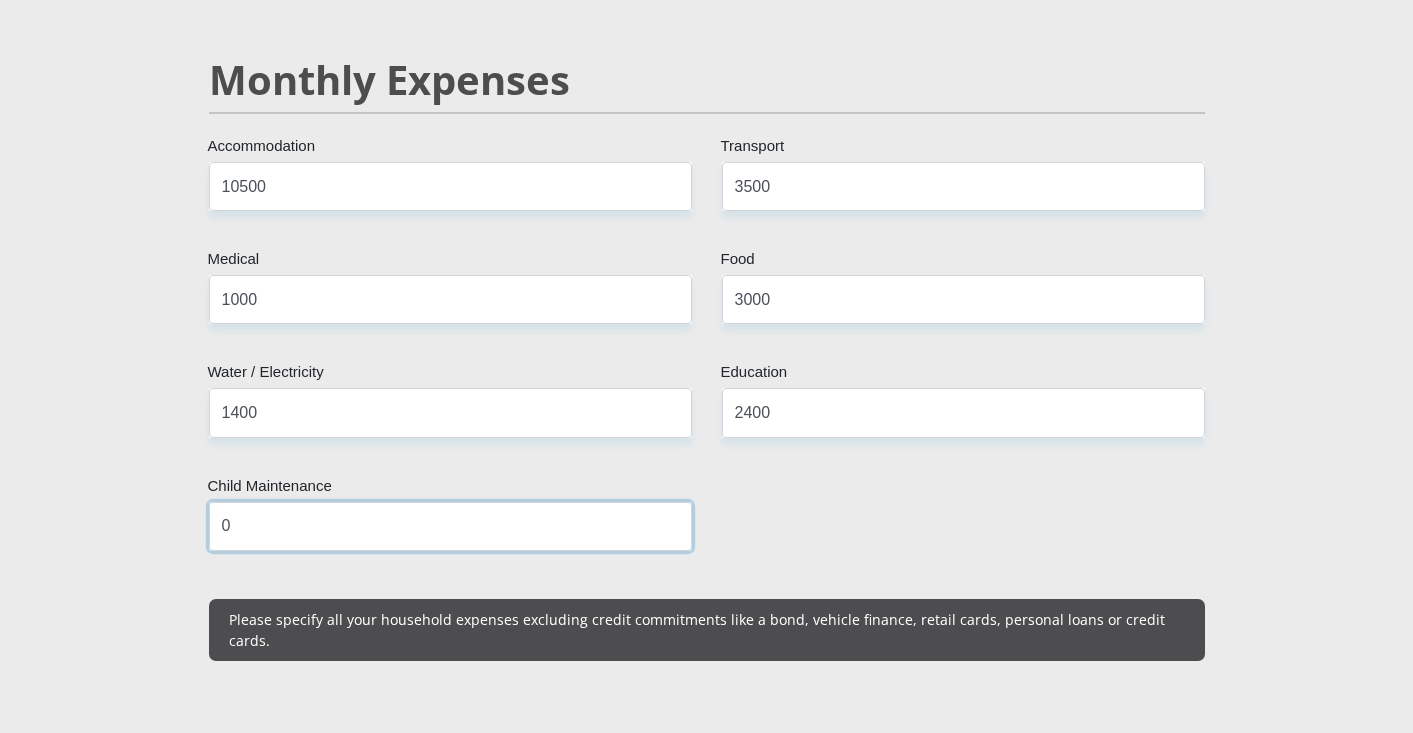 type on "0" 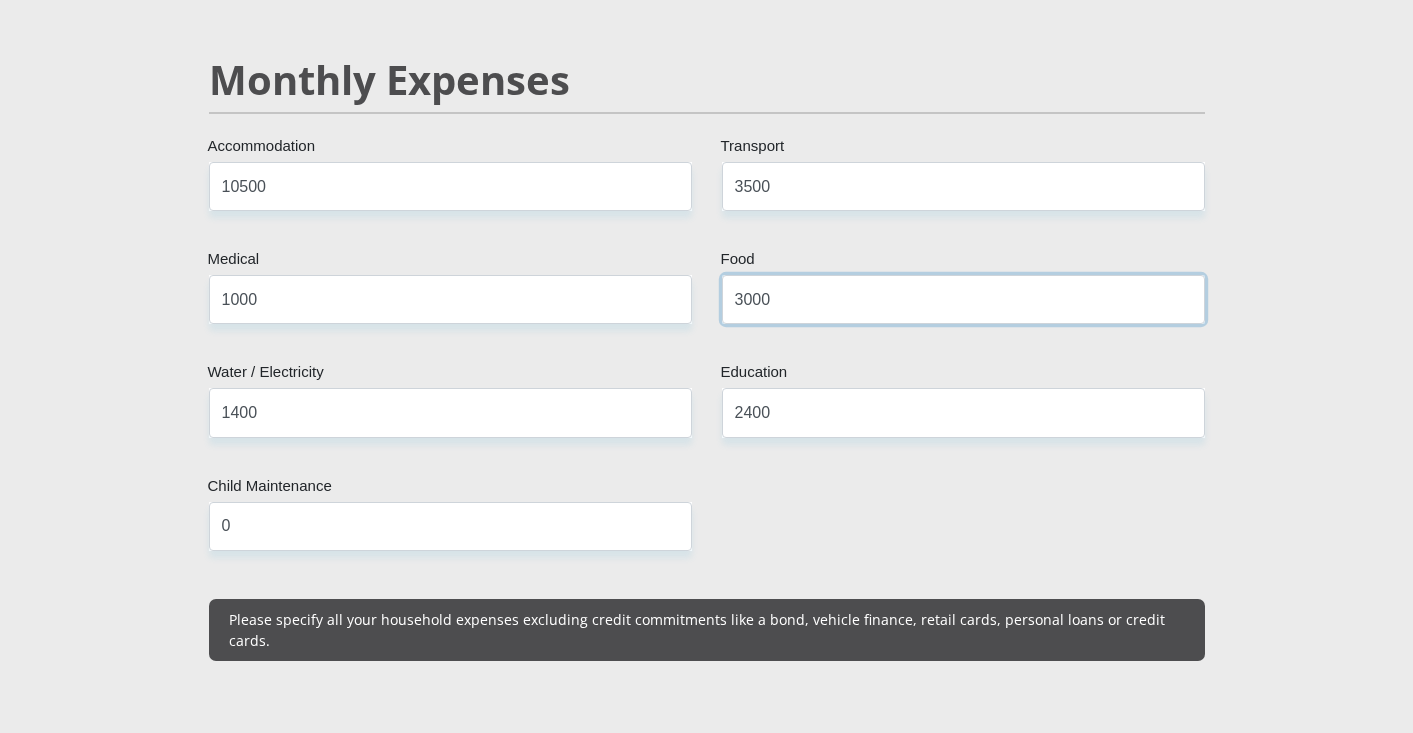 click on "3000" at bounding box center (963, 299) 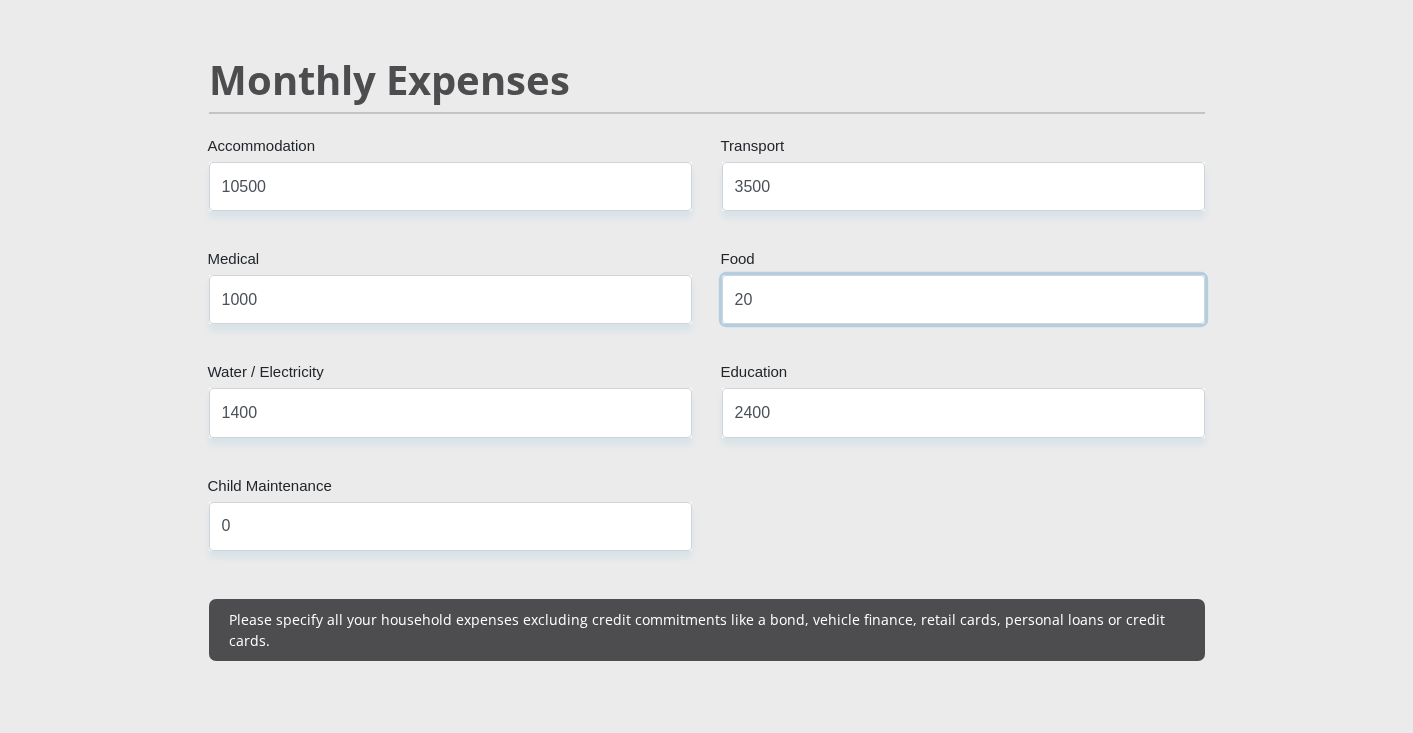 type on "2" 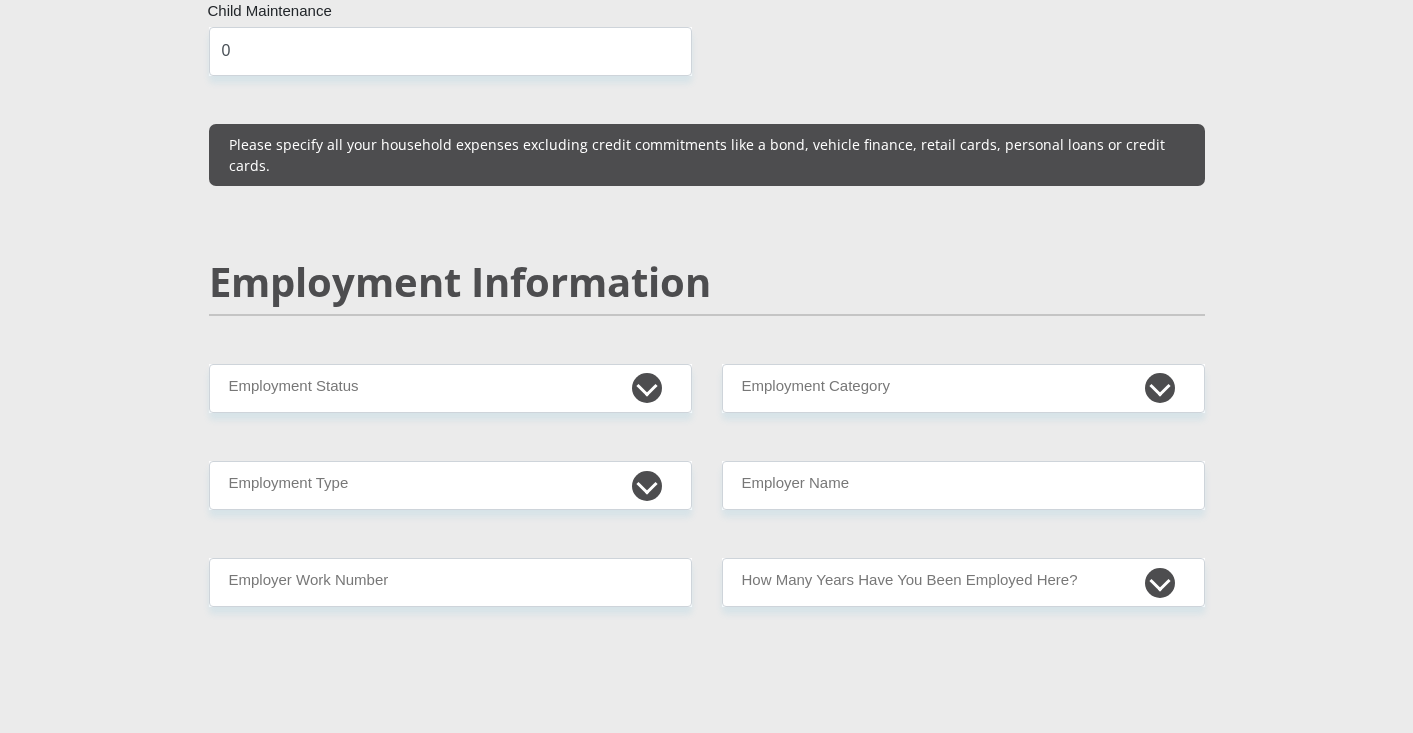 scroll, scrollTop: 2849, scrollLeft: 0, axis: vertical 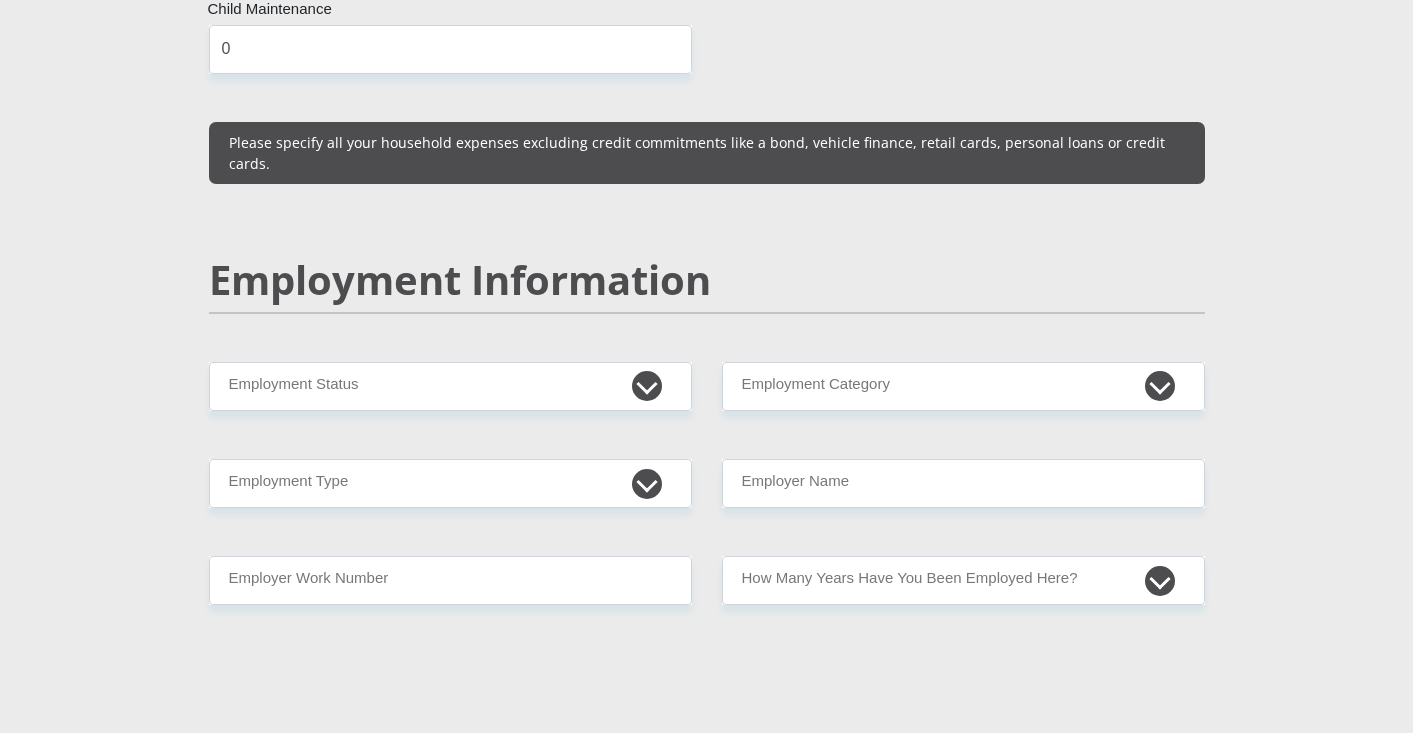 type on "1500" 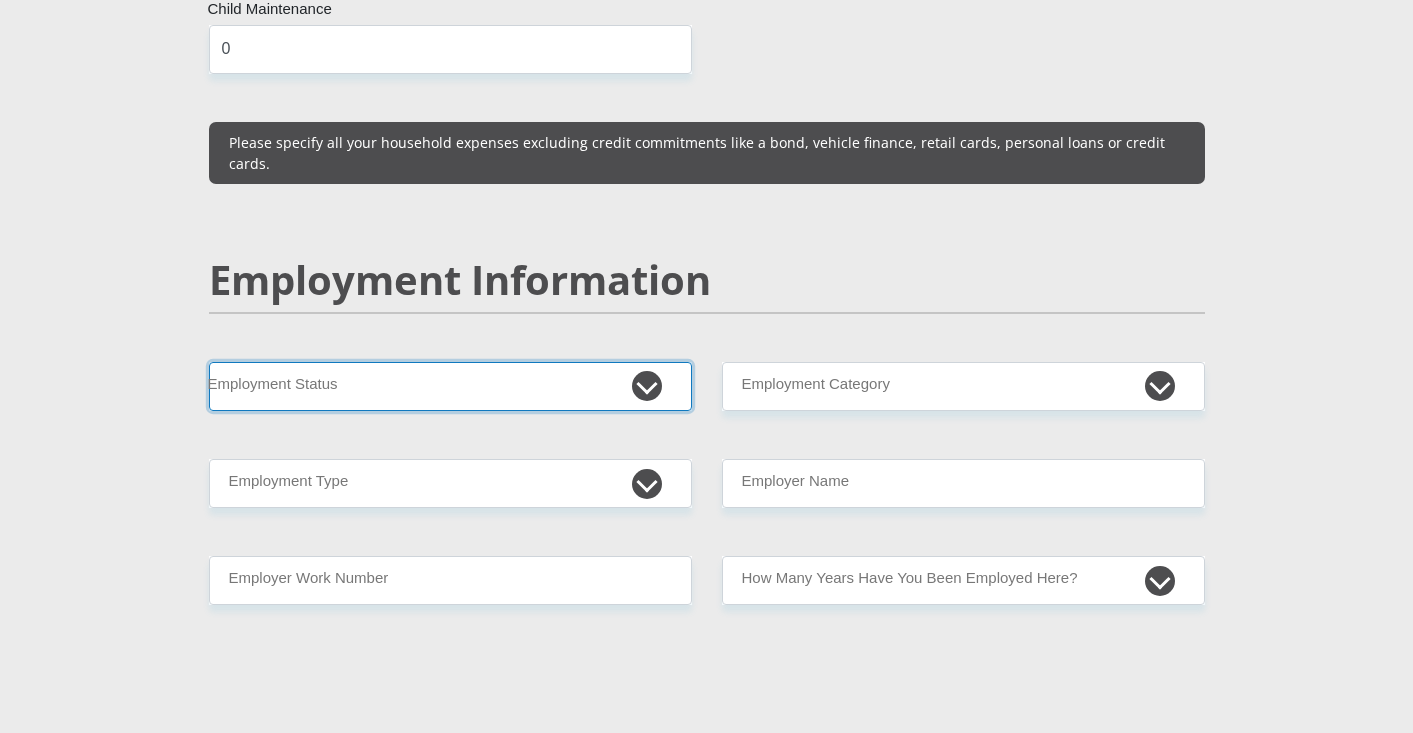select on "1" 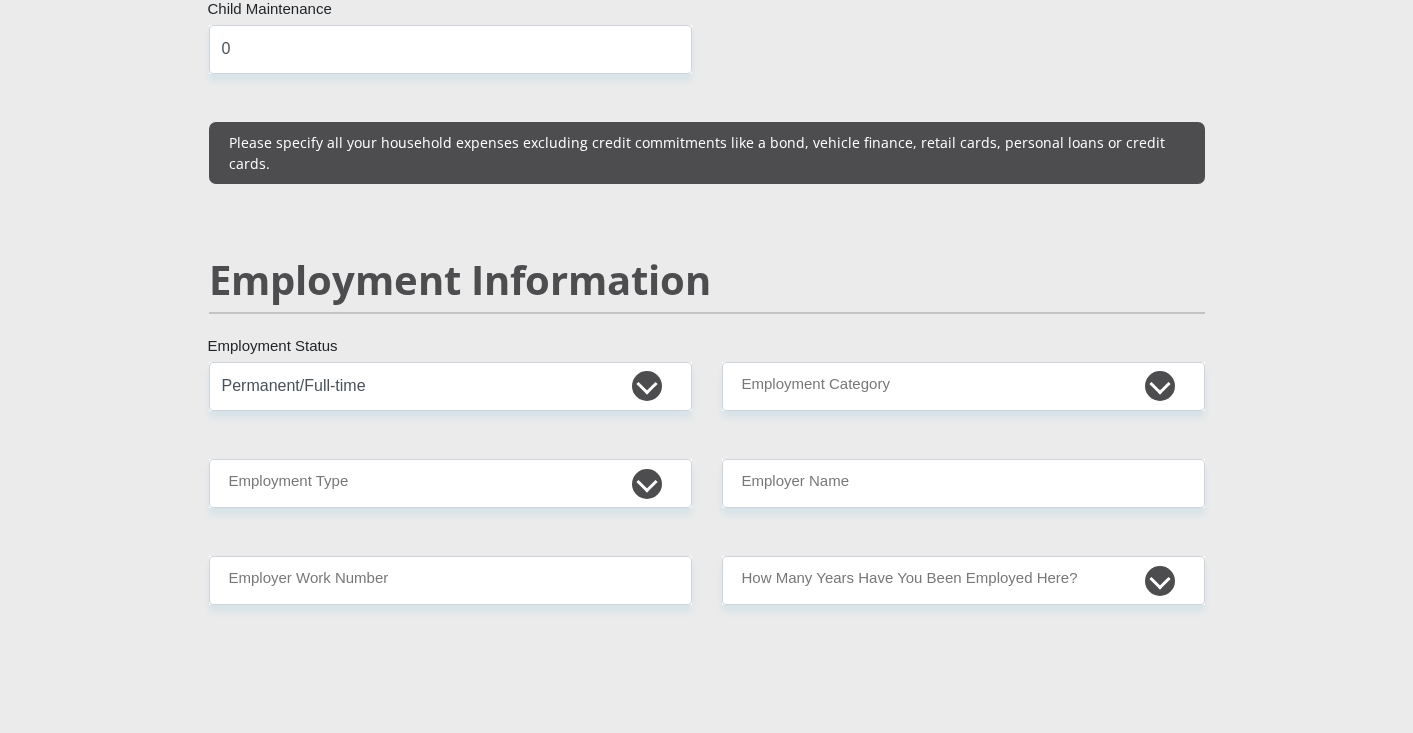 click on "Mr
Ms
Mrs
Dr
[PERSON_NAME]
Title
Theuns
First Name
Koegelenberg
Surname
8608105115085
South African ID Number
Please input valid ID number
[GEOGRAPHIC_DATA]
[GEOGRAPHIC_DATA]
[GEOGRAPHIC_DATA]
[GEOGRAPHIC_DATA]
[GEOGRAPHIC_DATA]
[GEOGRAPHIC_DATA] [GEOGRAPHIC_DATA]
[GEOGRAPHIC_DATA]
[GEOGRAPHIC_DATA]
[GEOGRAPHIC_DATA]
[GEOGRAPHIC_DATA]
[GEOGRAPHIC_DATA]
[GEOGRAPHIC_DATA]
[GEOGRAPHIC_DATA]" at bounding box center [707, 341] 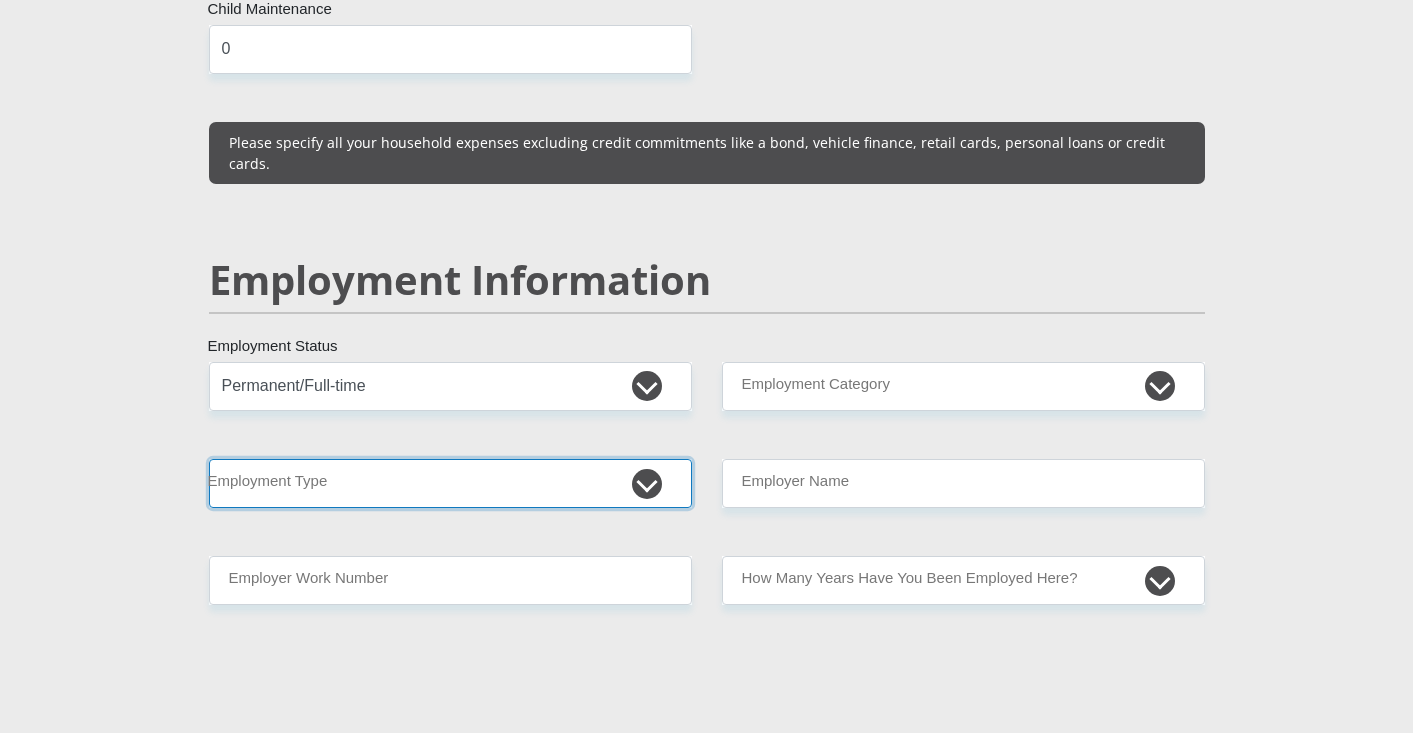 select on "Manager" 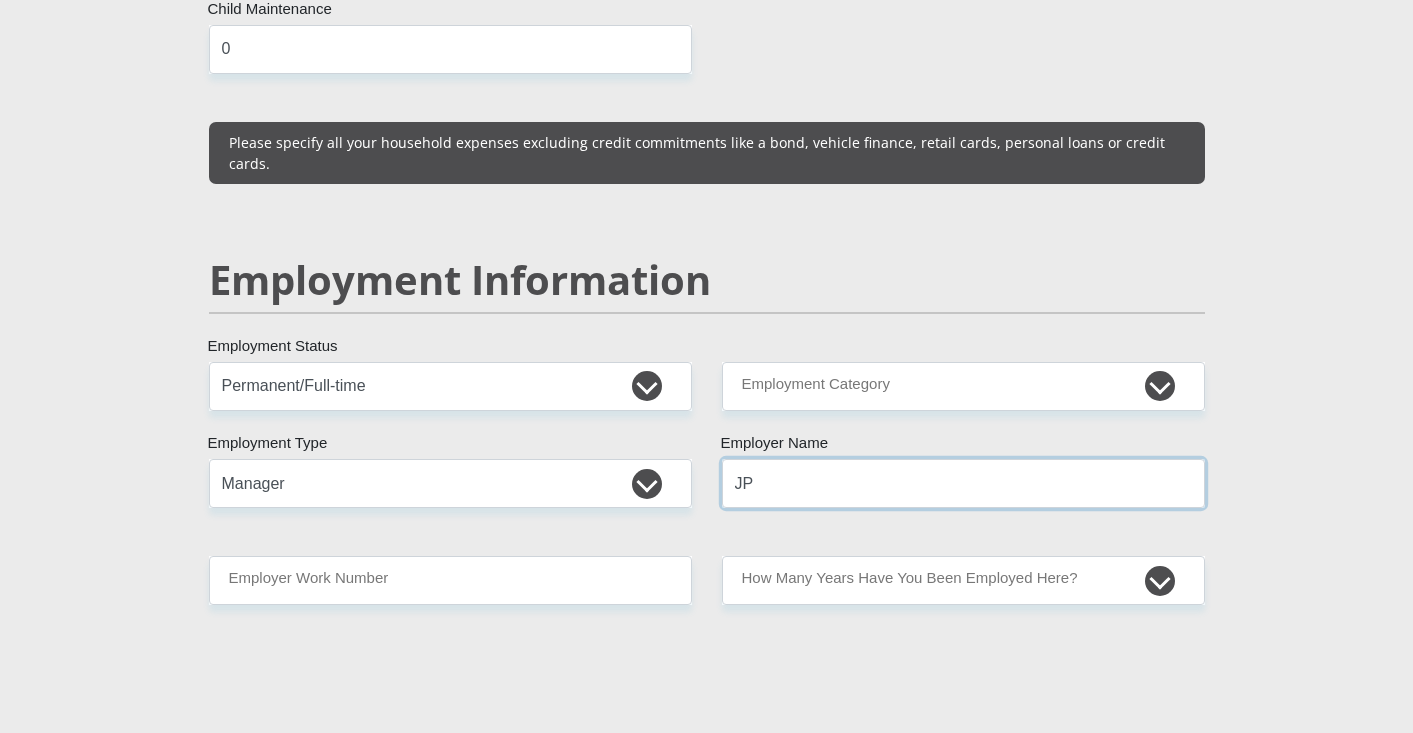 type on "J" 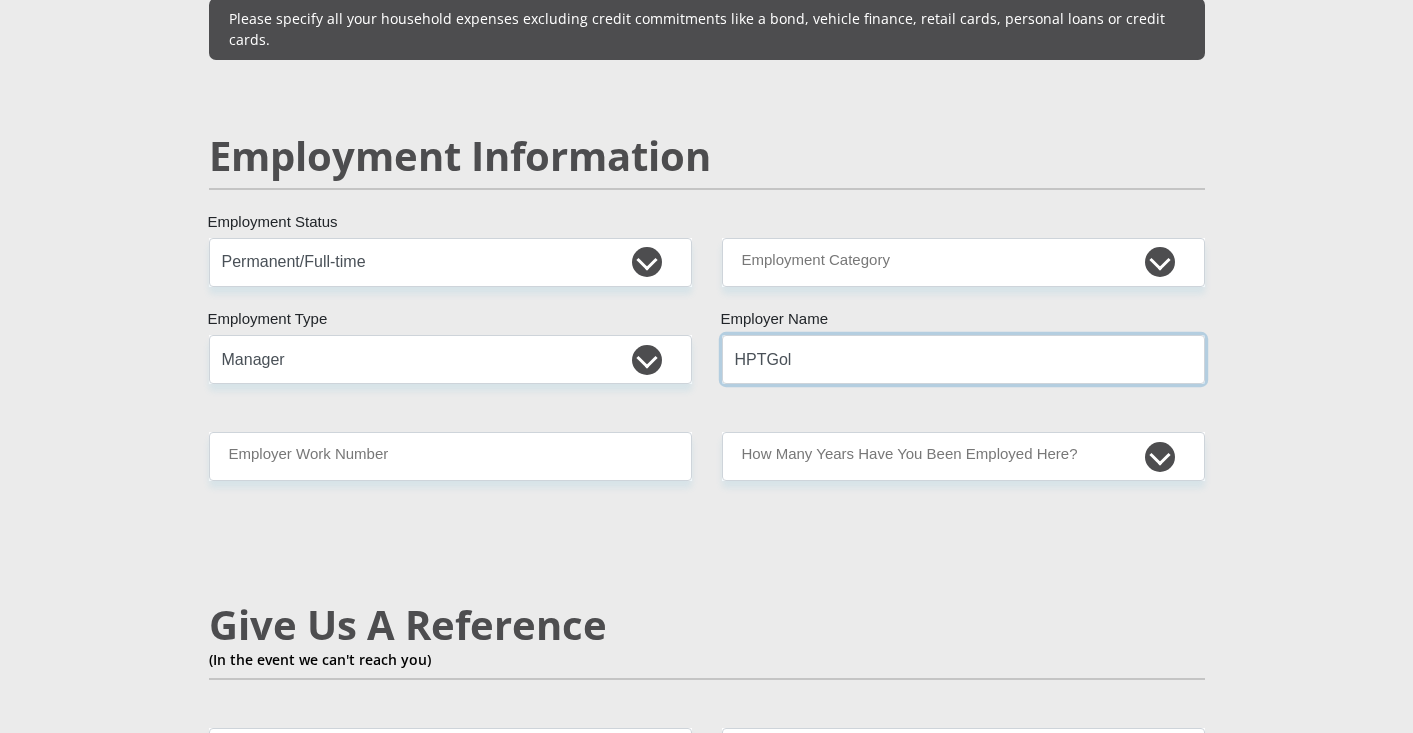 scroll, scrollTop: 2975, scrollLeft: 0, axis: vertical 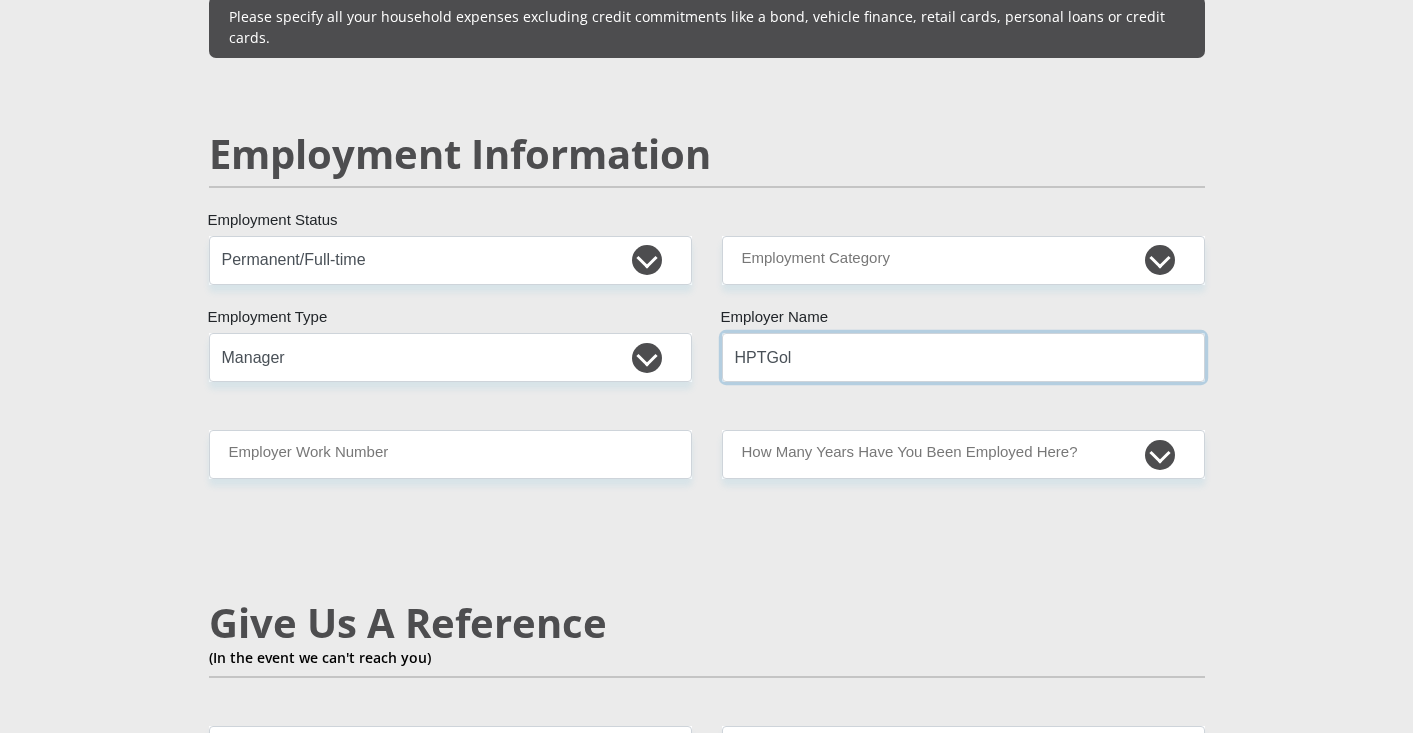 type on "HPTGol" 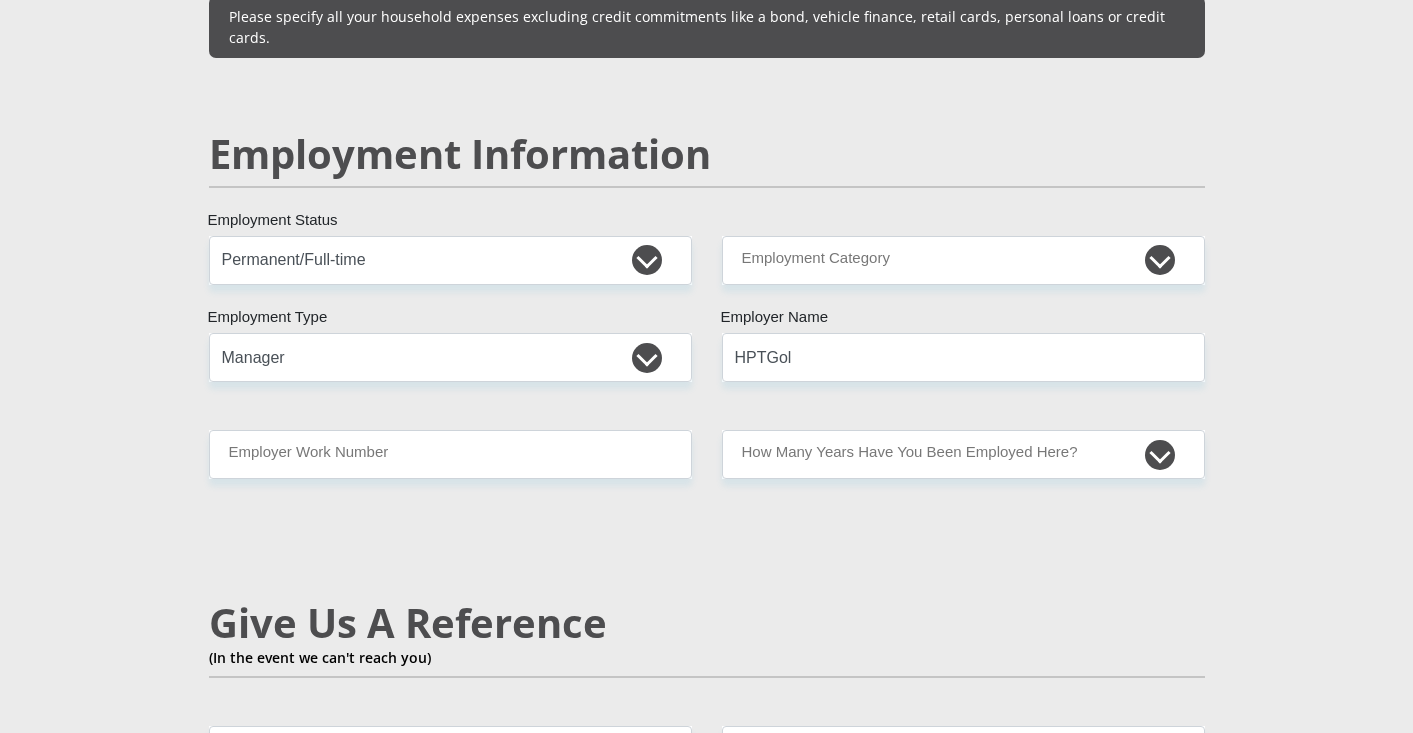 click on "Employment Information" at bounding box center (707, 183) 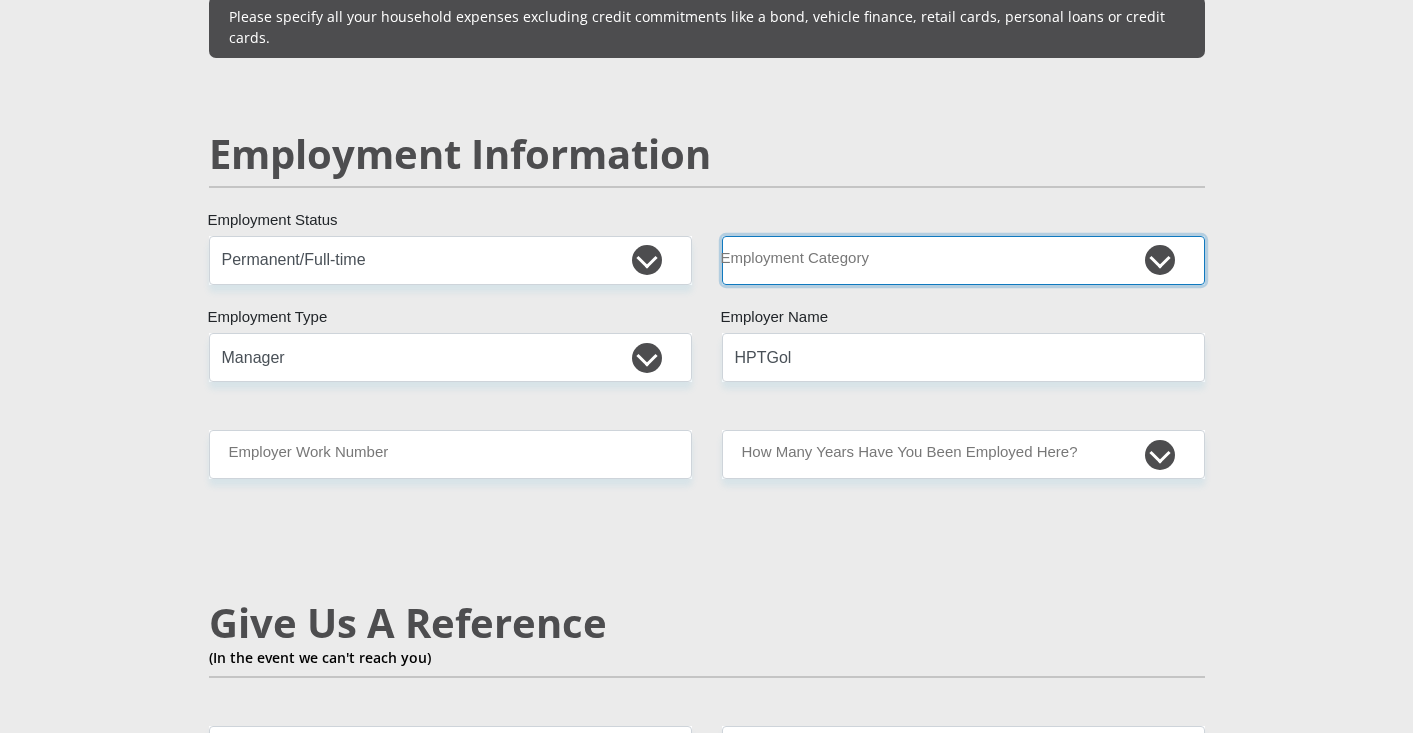 select on "50" 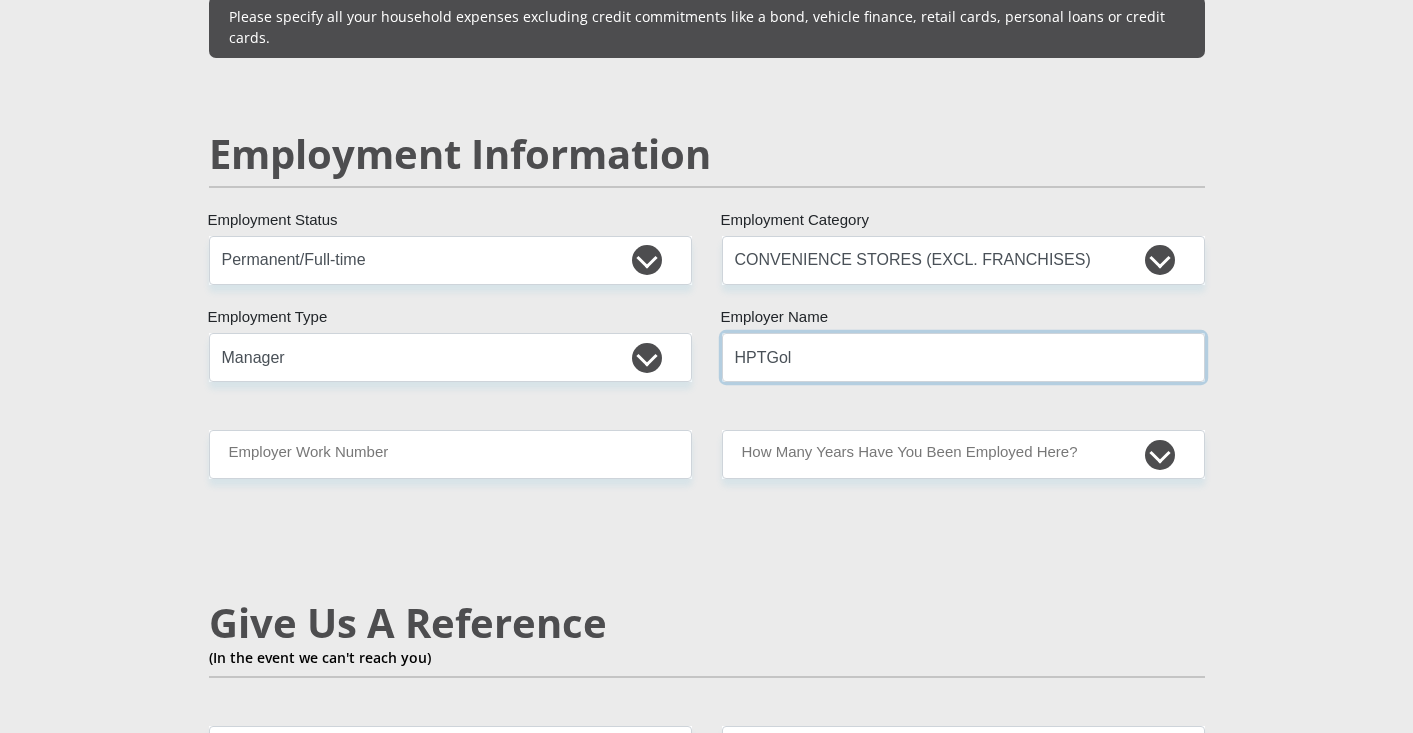 click on "HPTGol" at bounding box center (963, 357) 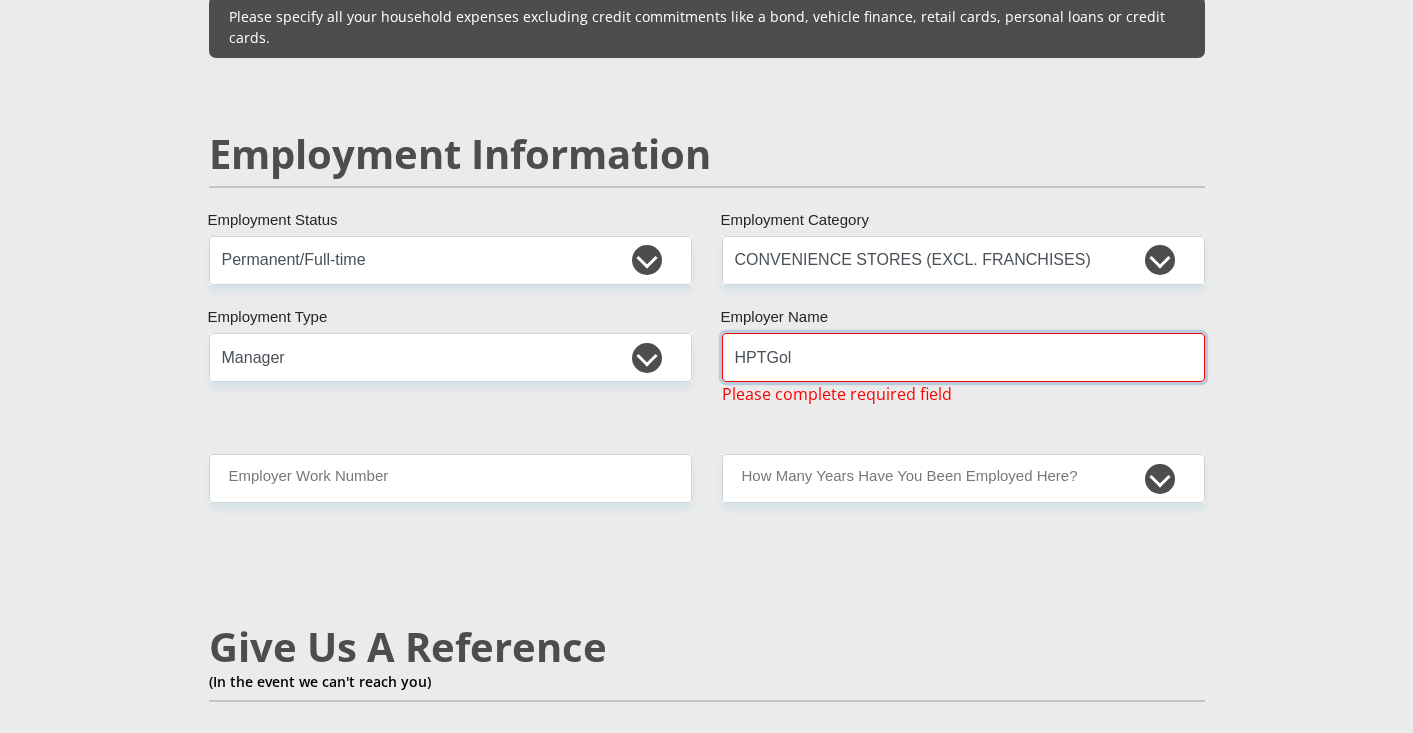 type 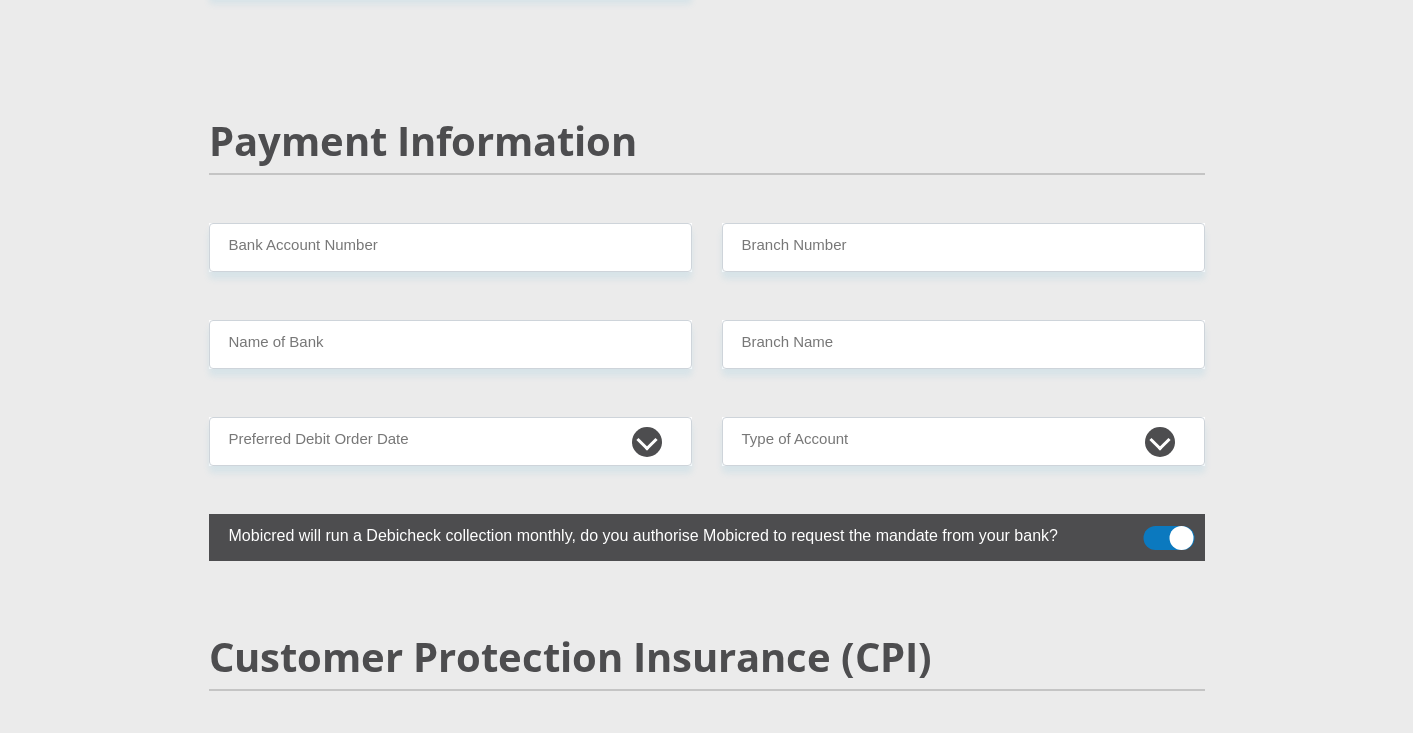 scroll, scrollTop: 3961, scrollLeft: 0, axis: vertical 